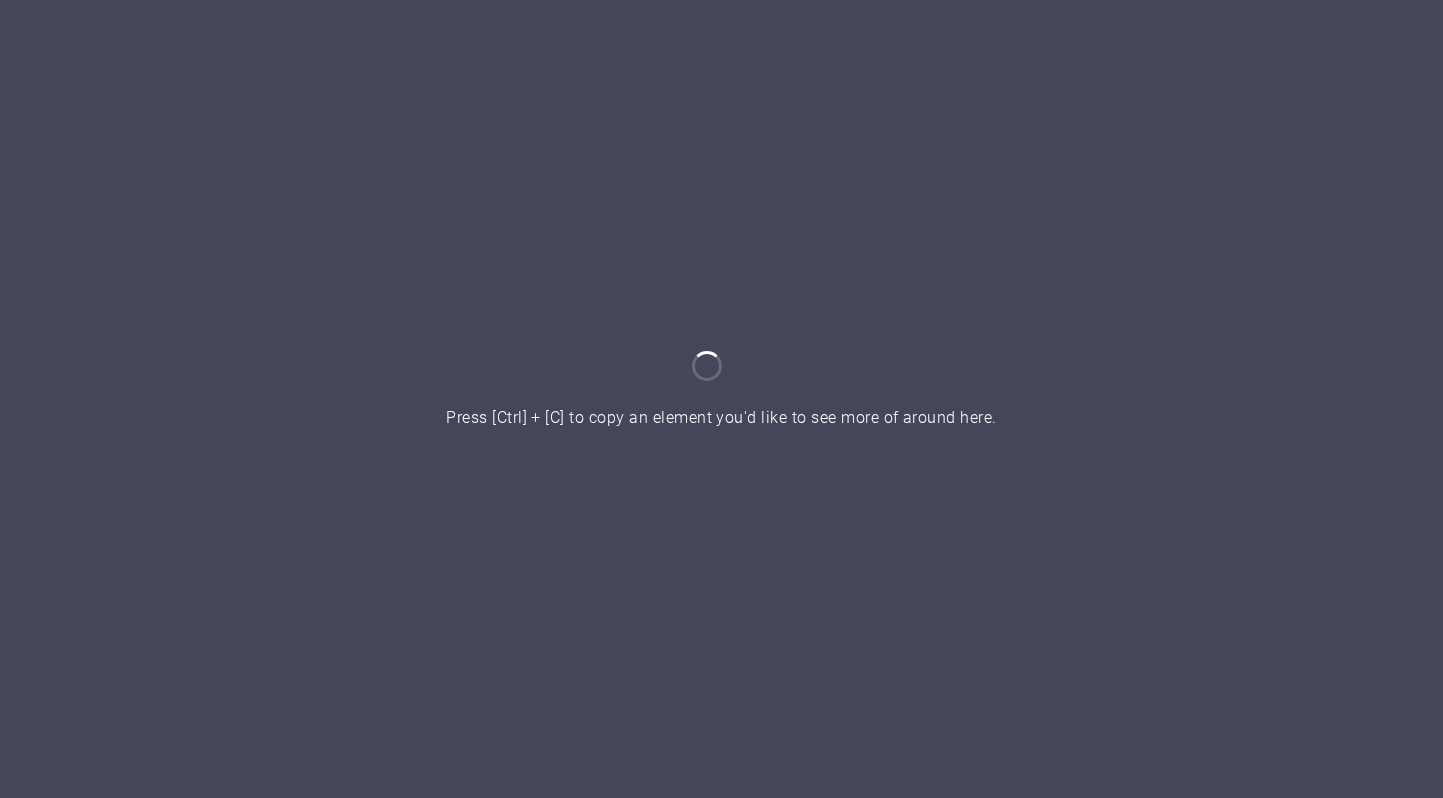 scroll, scrollTop: 0, scrollLeft: 0, axis: both 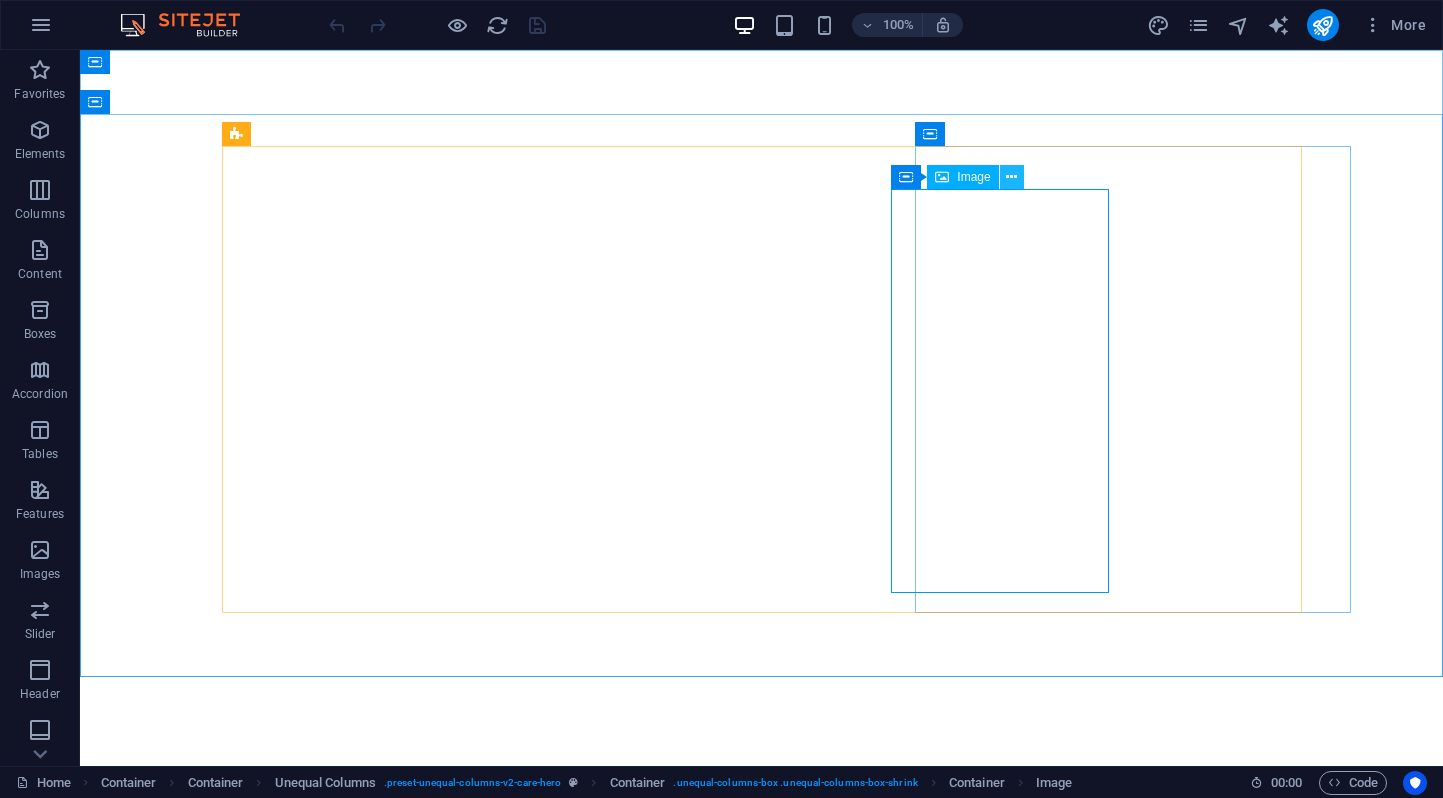 click at bounding box center [1011, 177] 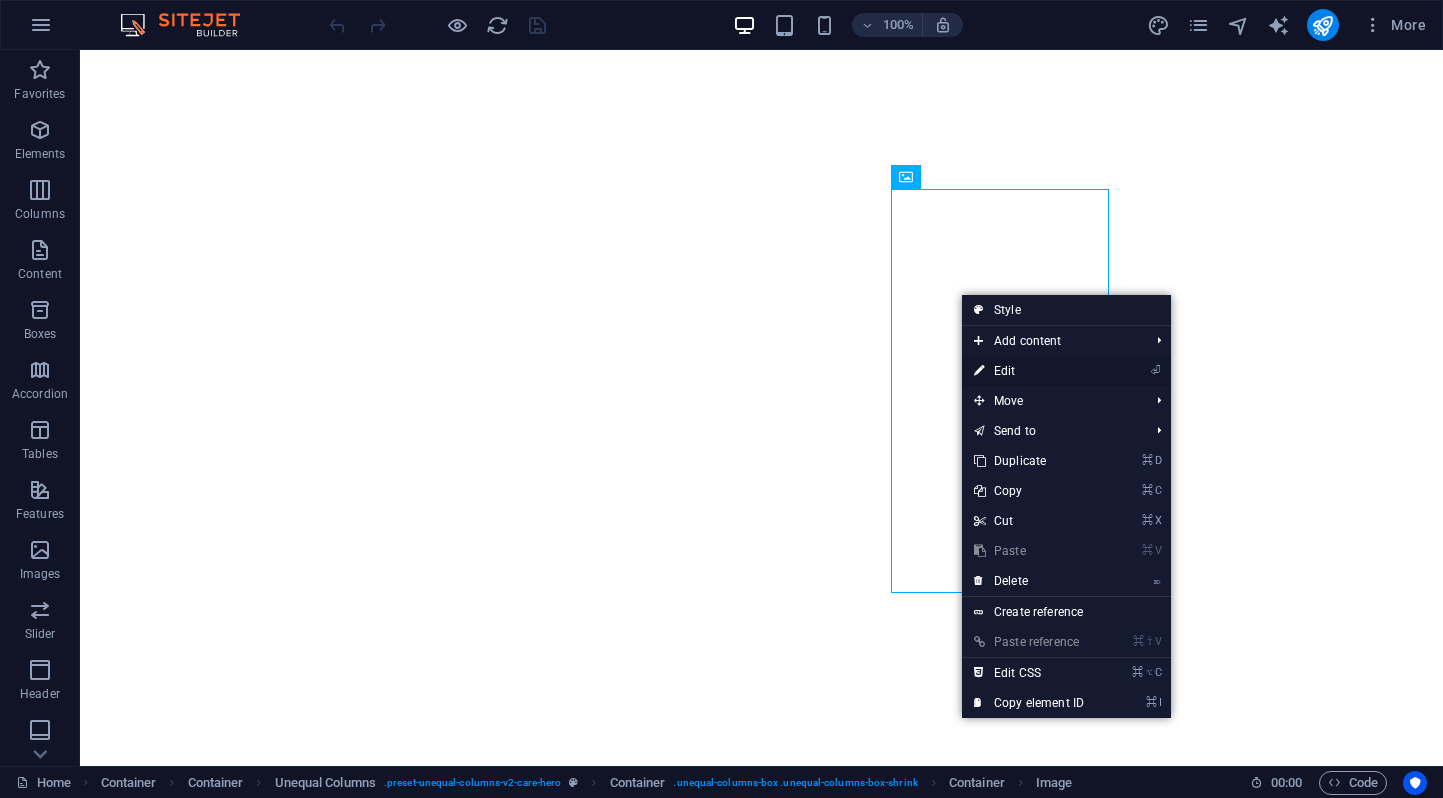 click on "⏎  Edit" at bounding box center [1029, 371] 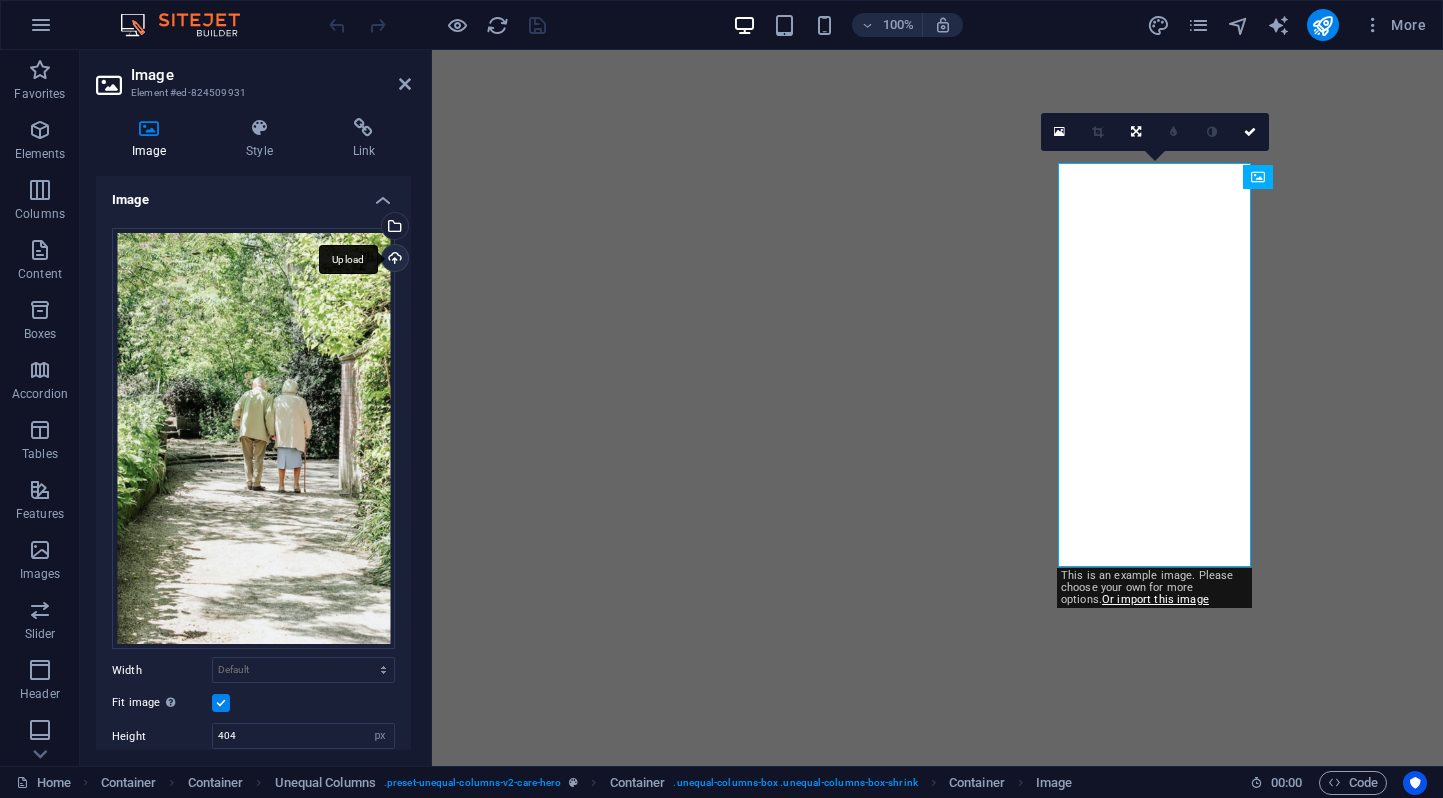 click on "Upload" at bounding box center (393, 260) 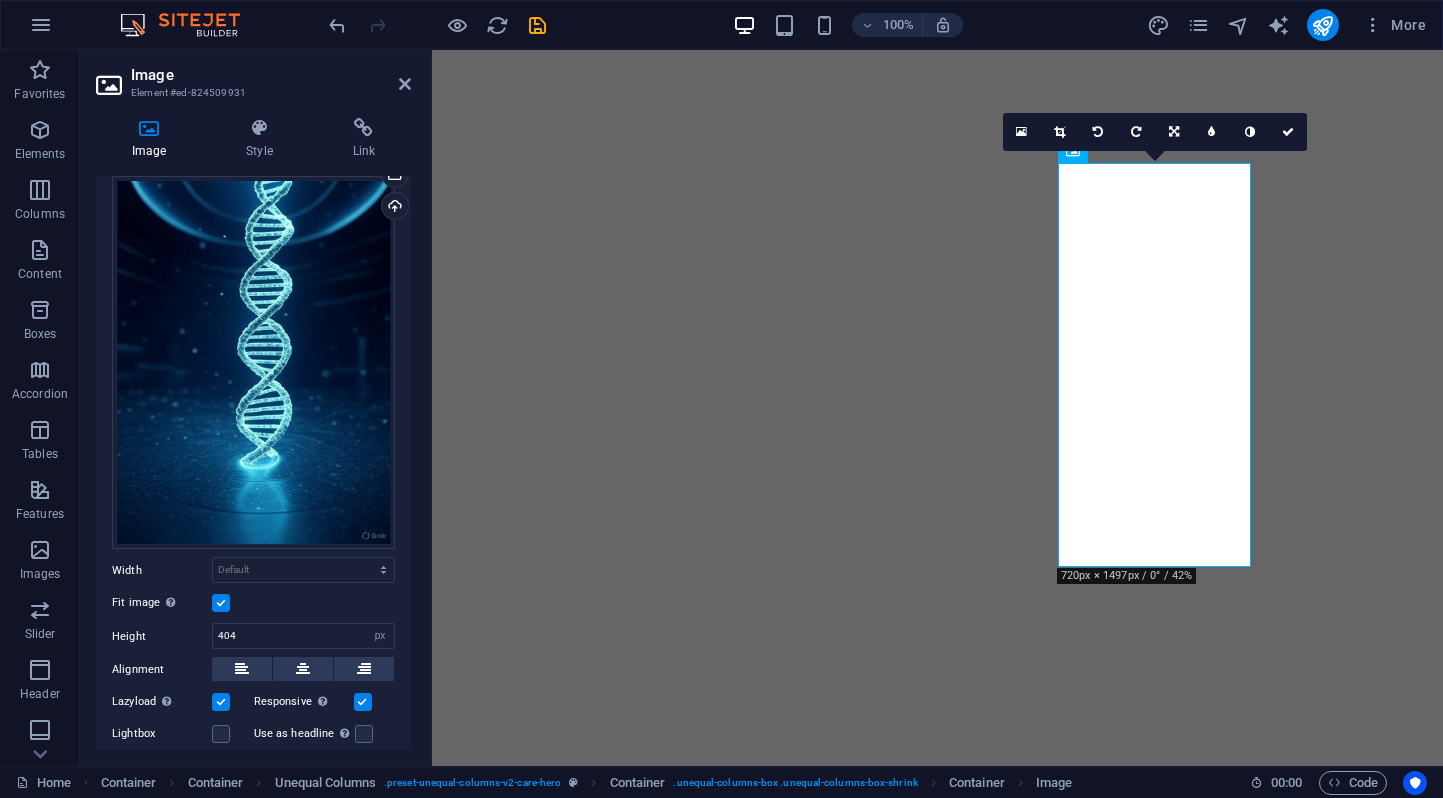 scroll, scrollTop: 0, scrollLeft: 0, axis: both 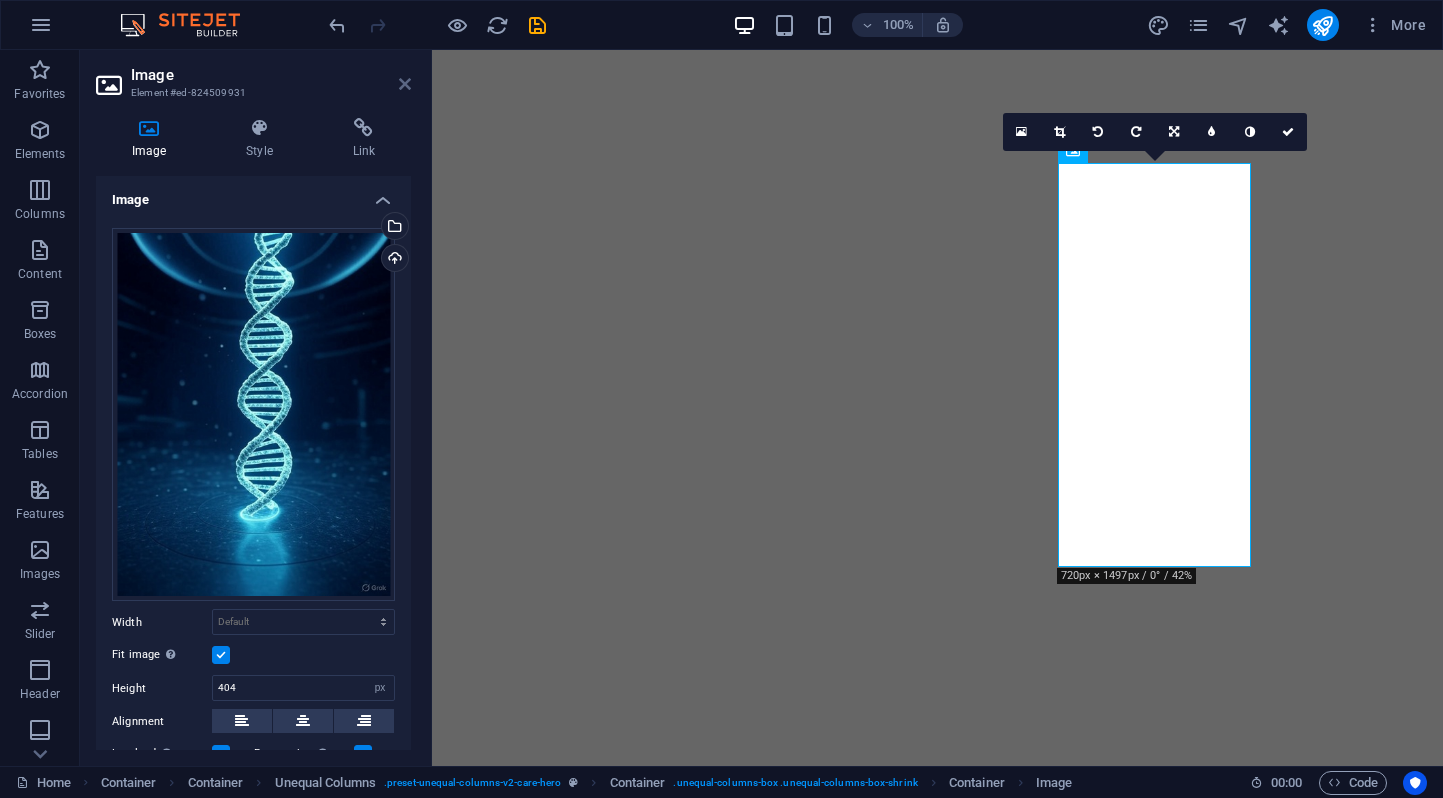 click at bounding box center (405, 84) 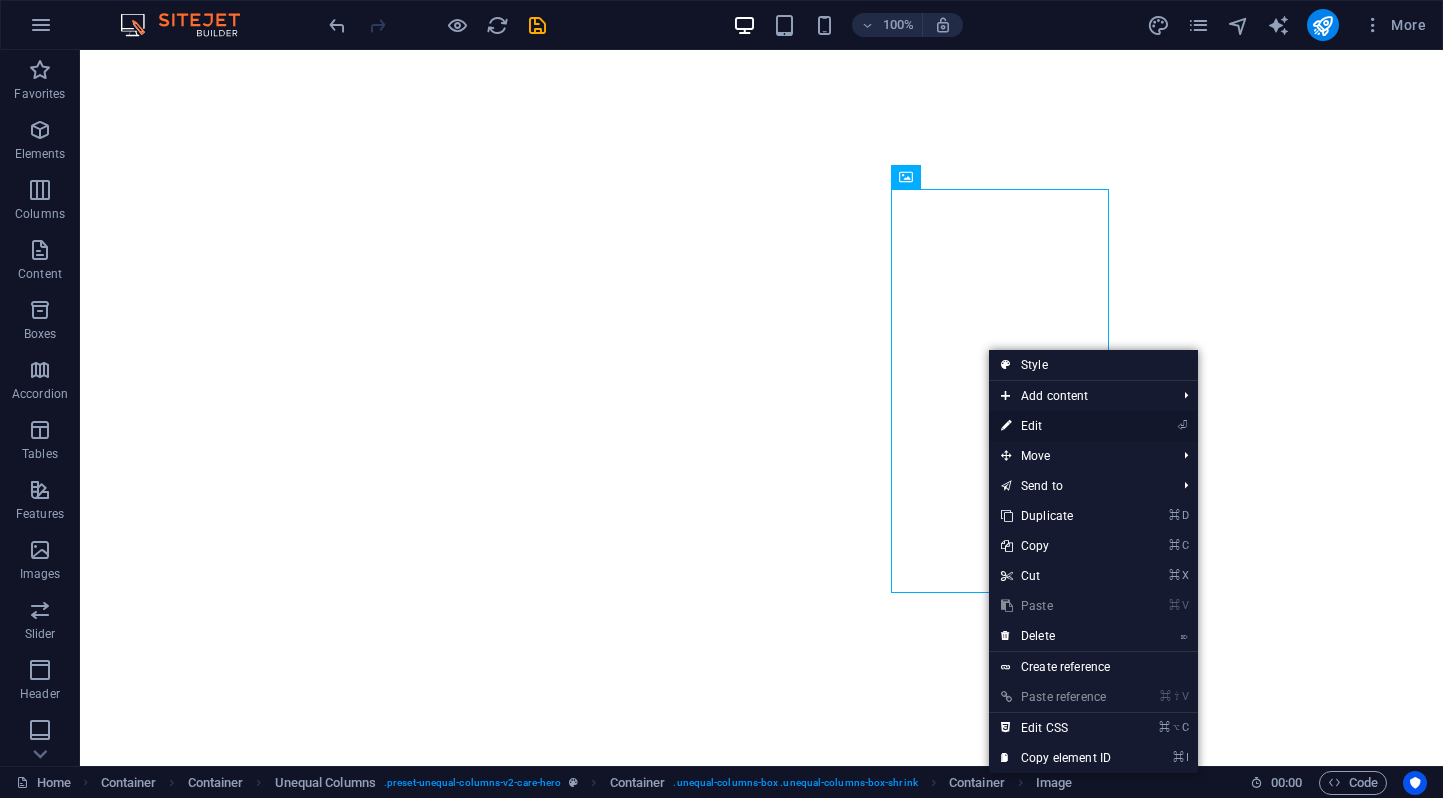 click on "⏎  Edit" at bounding box center [1056, 426] 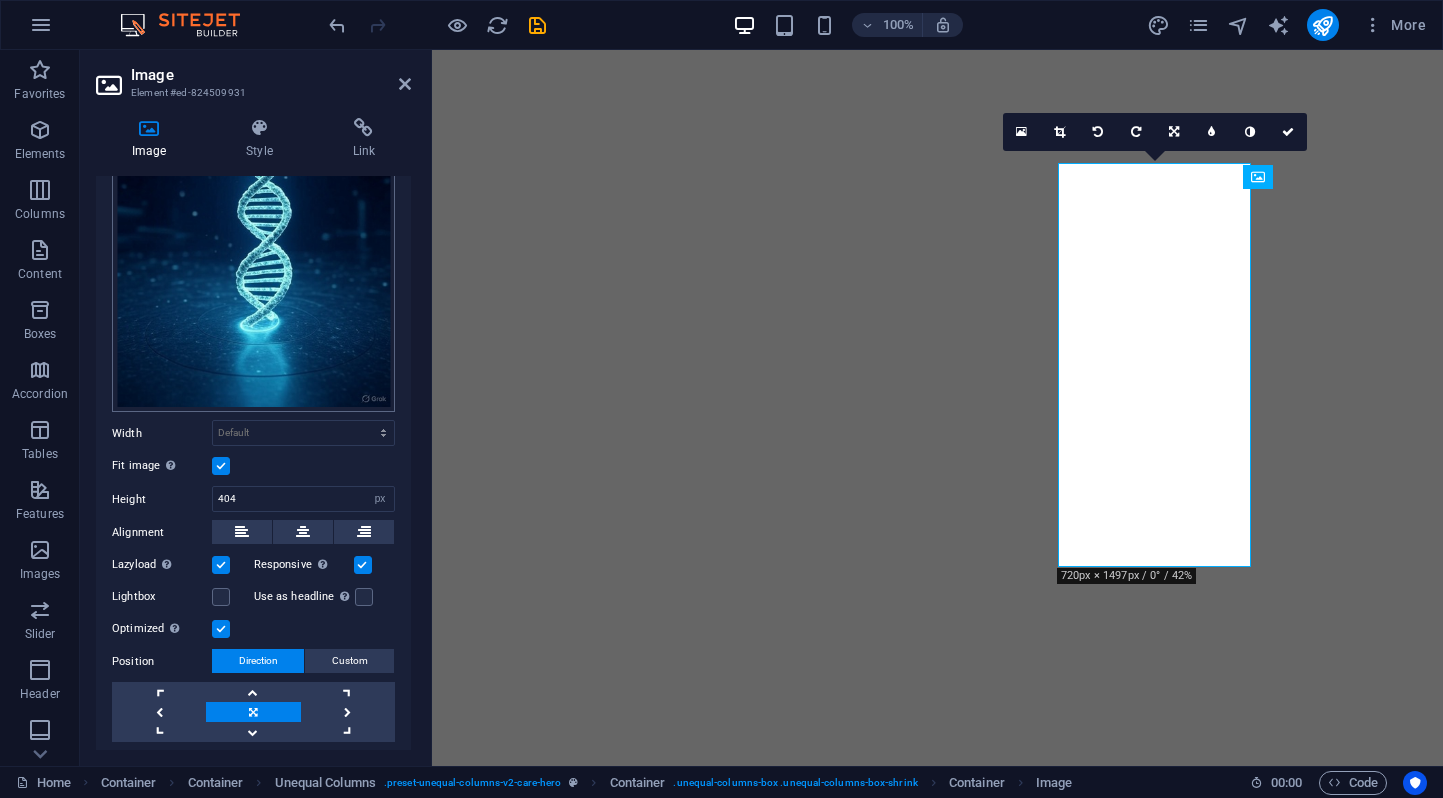 scroll, scrollTop: 188, scrollLeft: 0, axis: vertical 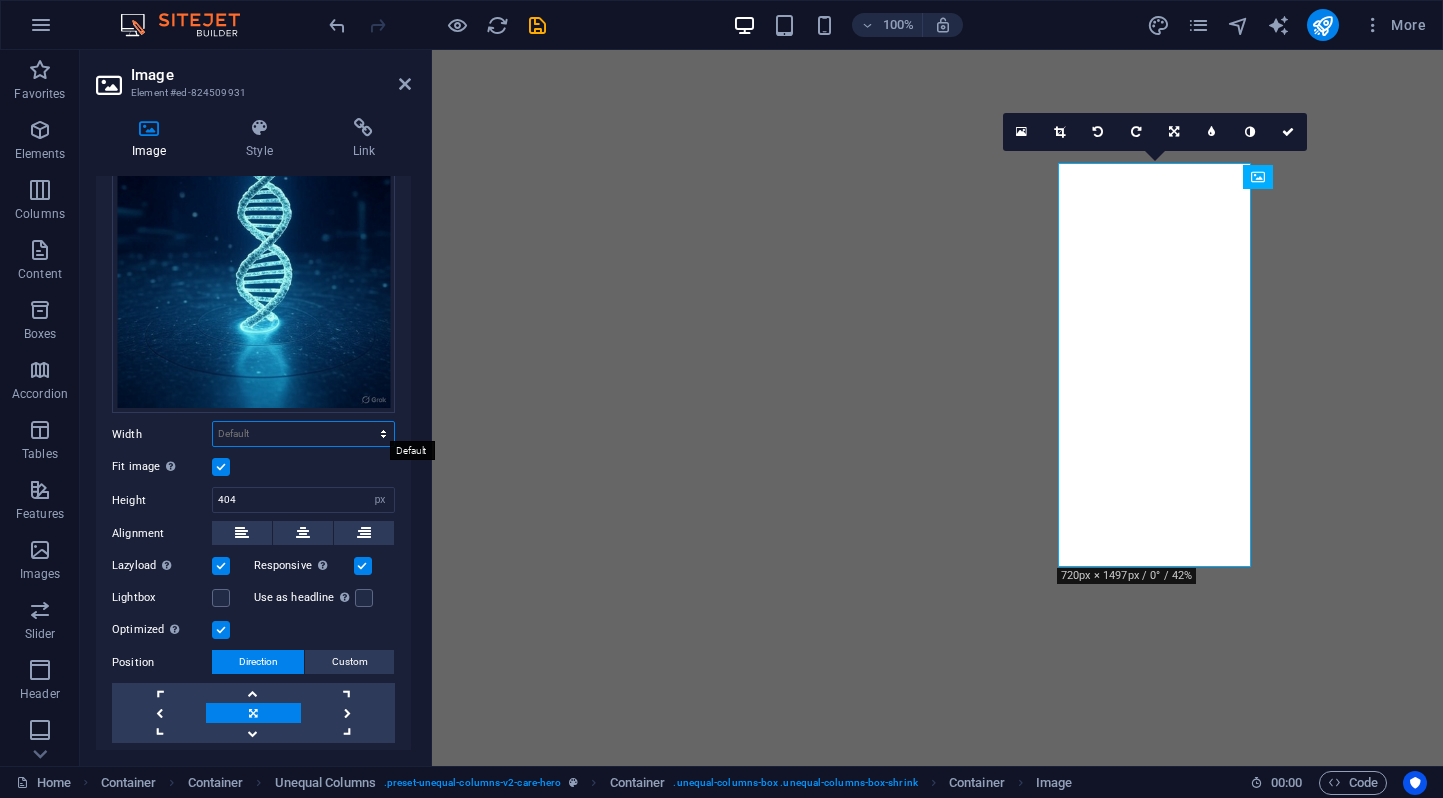 click on "Default auto px rem % em vh vw" at bounding box center (303, 434) 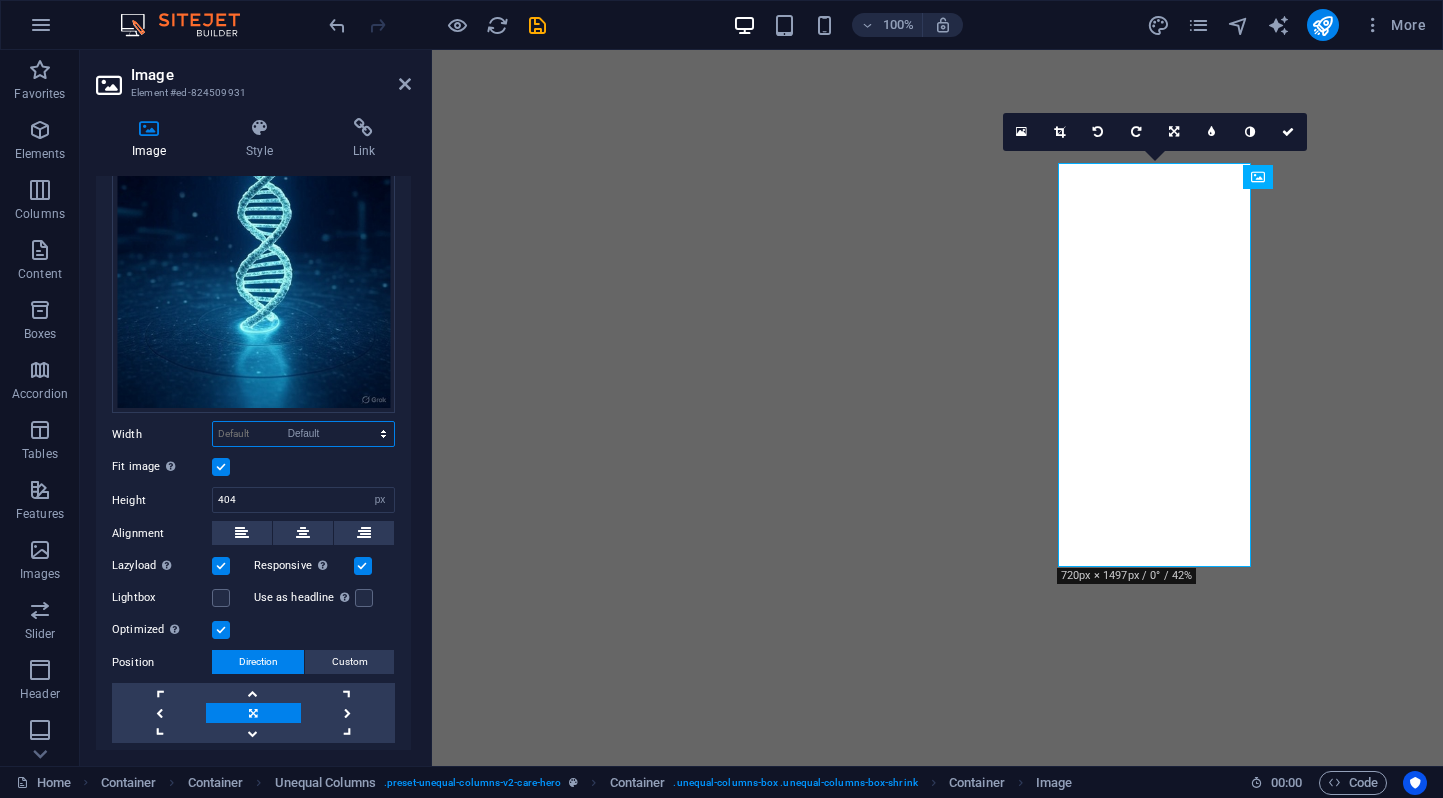 select on "DISABLED_OPTION_VALUE" 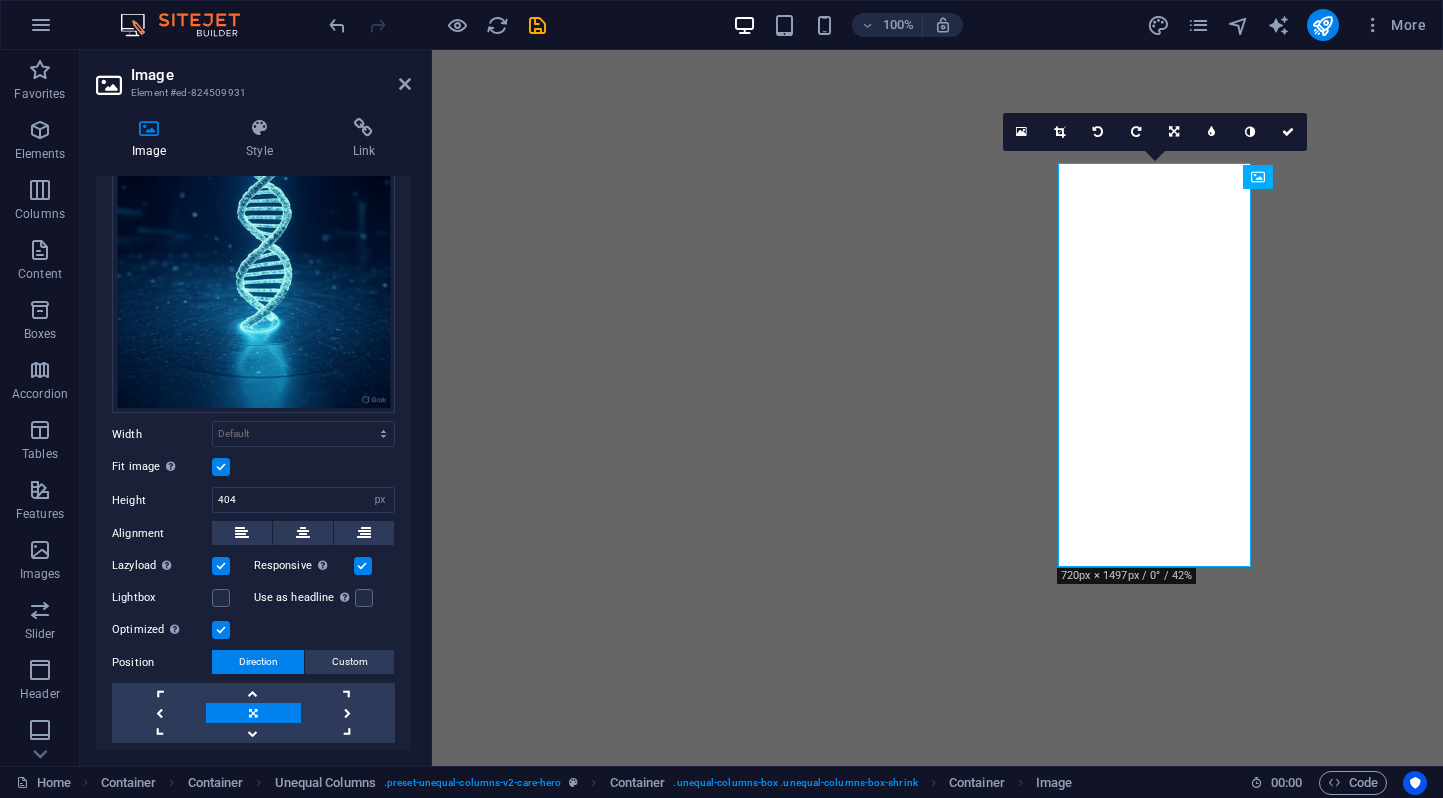 click at bounding box center [221, 467] 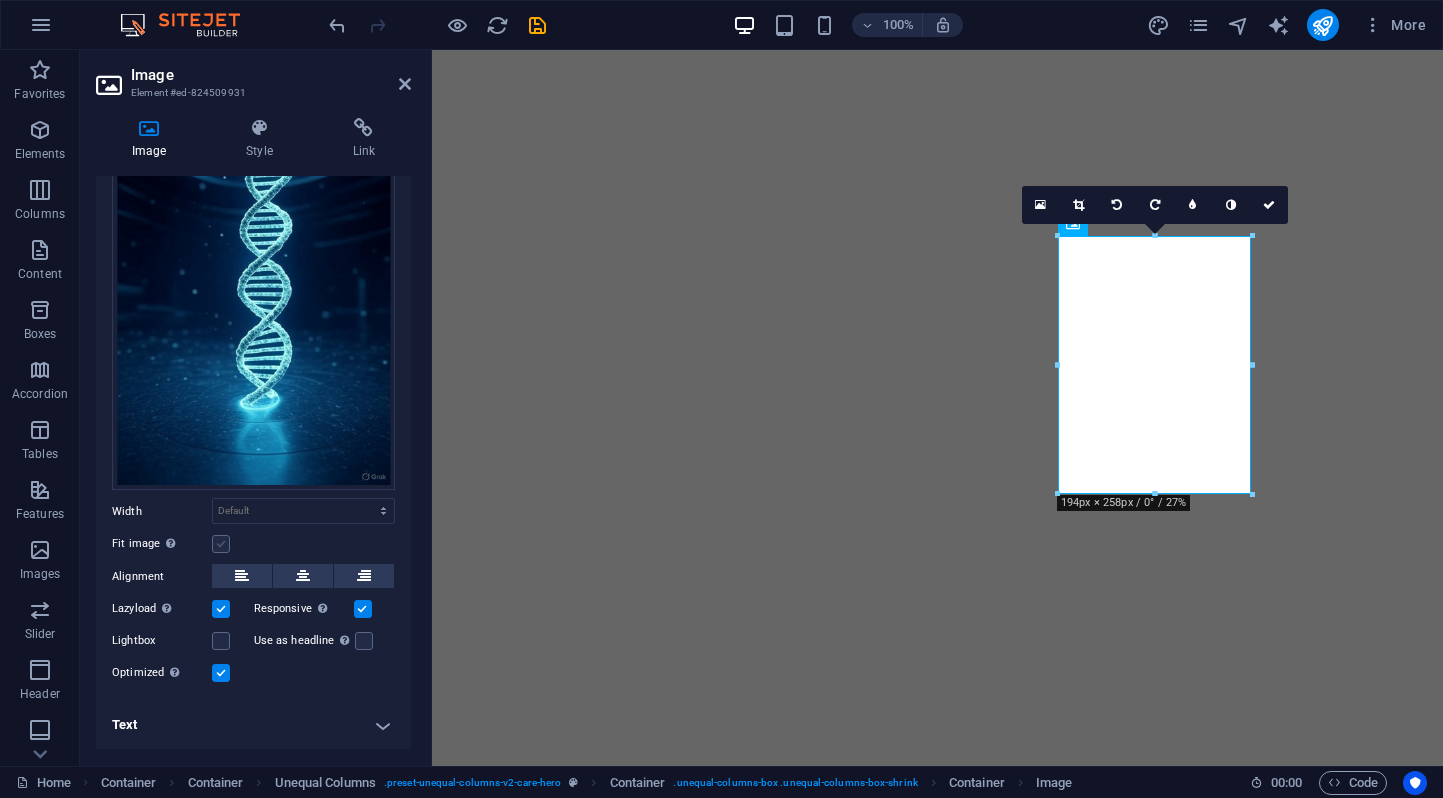 scroll, scrollTop: 105, scrollLeft: 0, axis: vertical 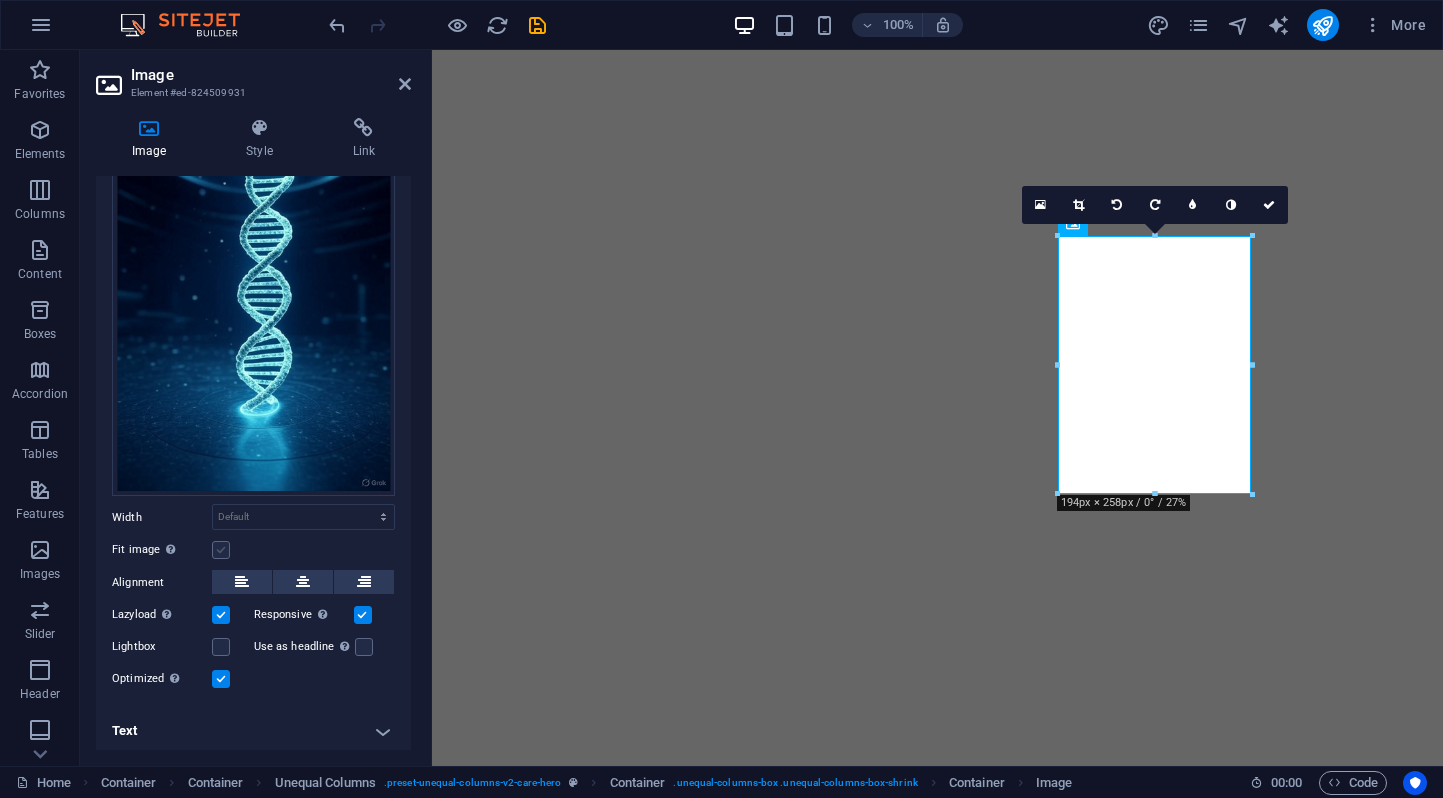click at bounding box center [221, 550] 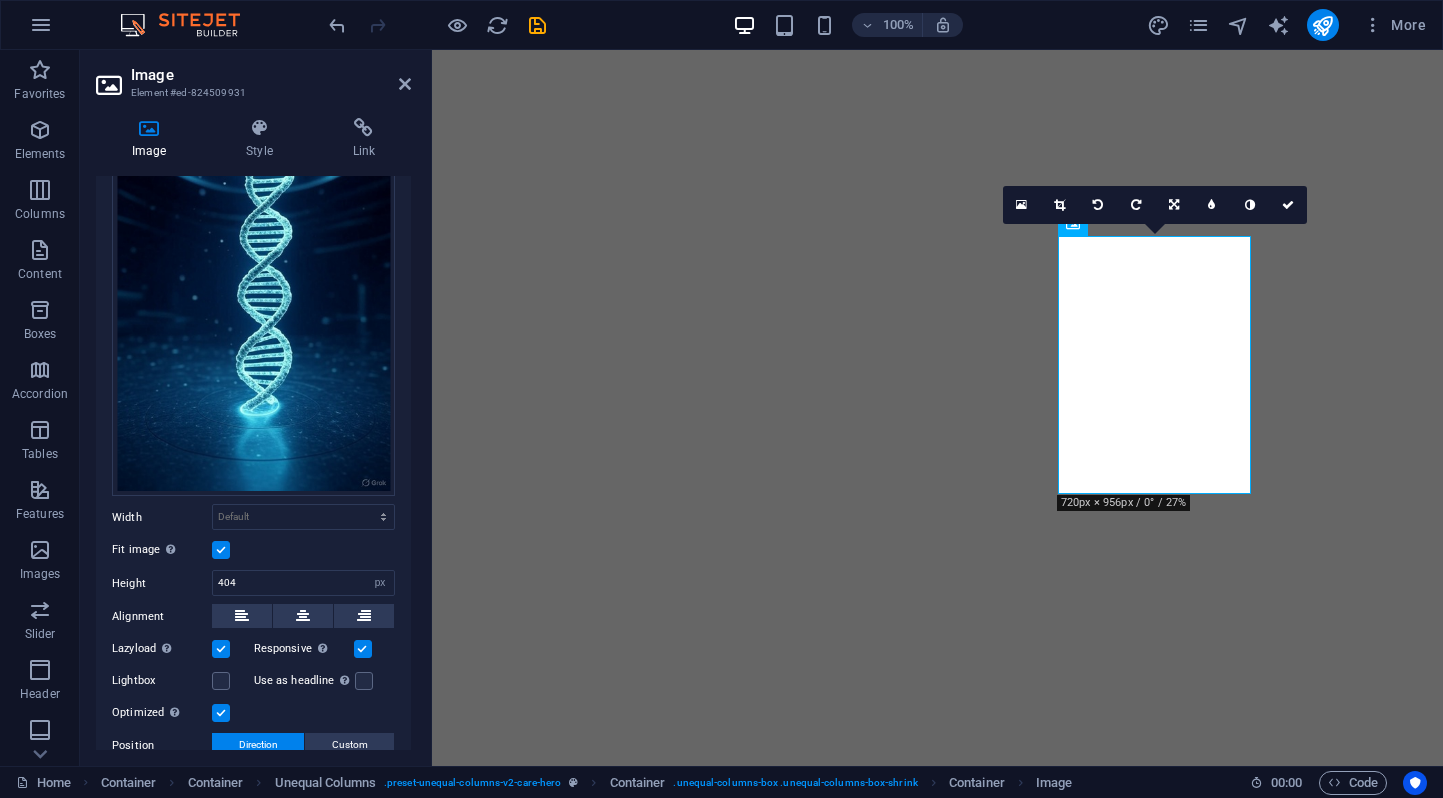 scroll, scrollTop: 188, scrollLeft: 0, axis: vertical 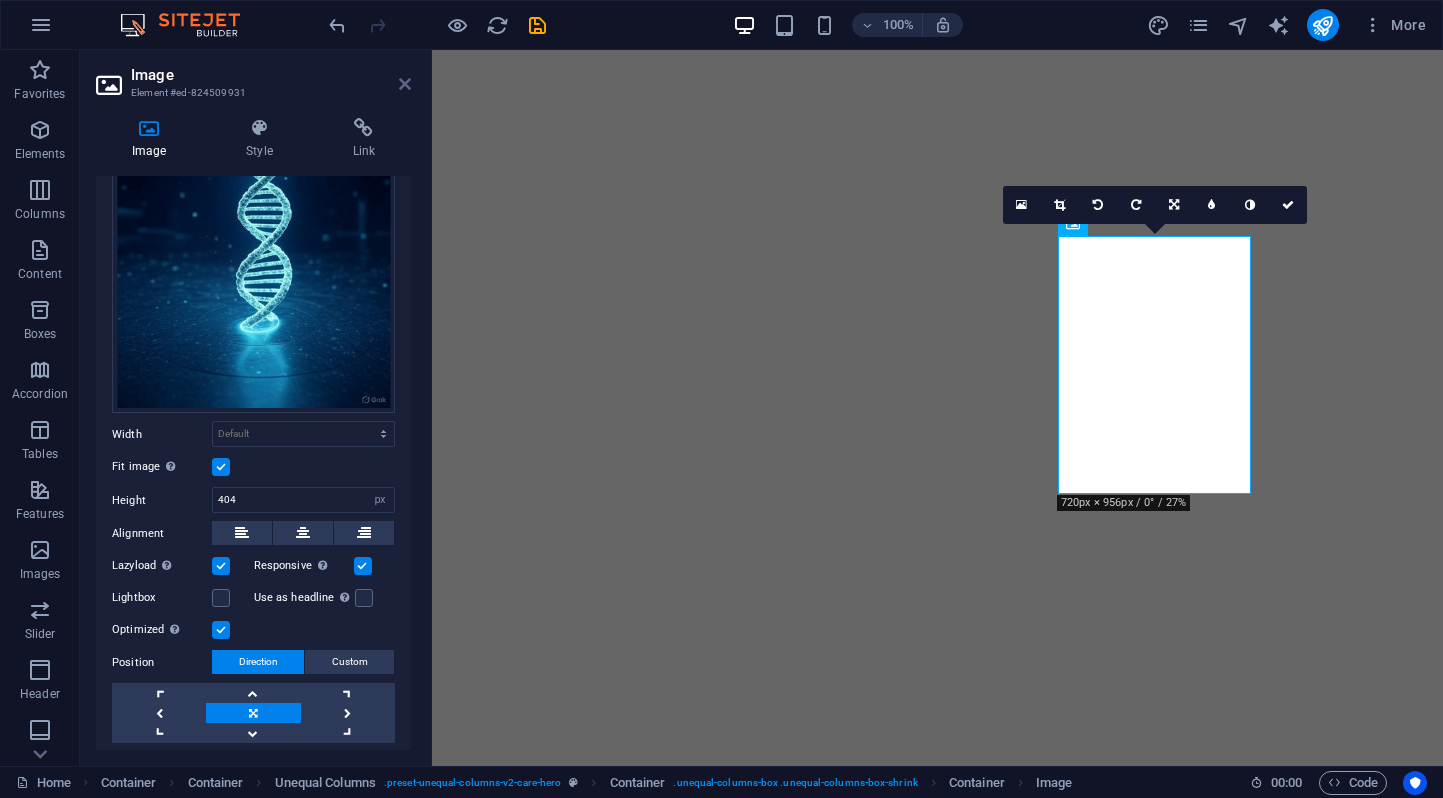 click at bounding box center [405, 84] 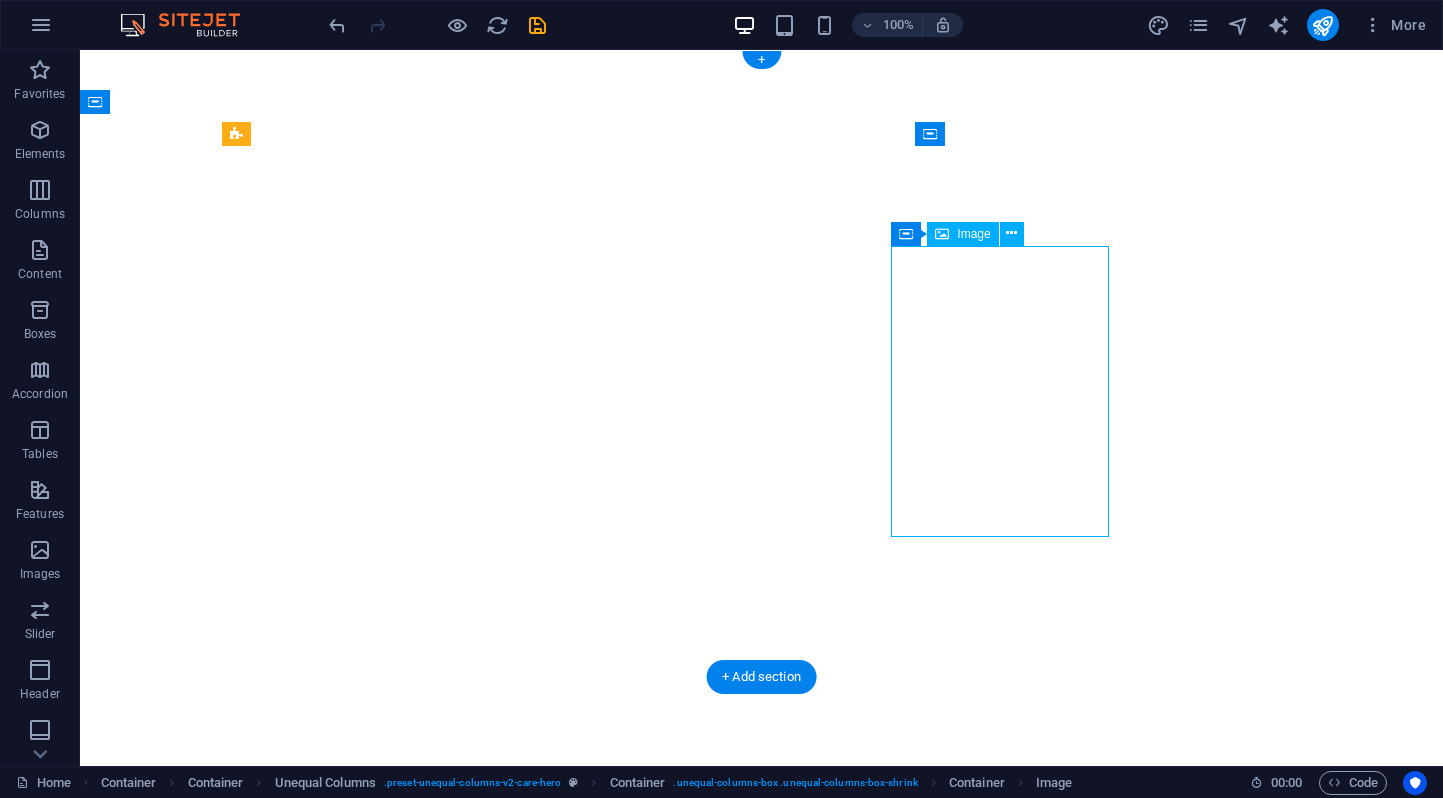 select on "px" 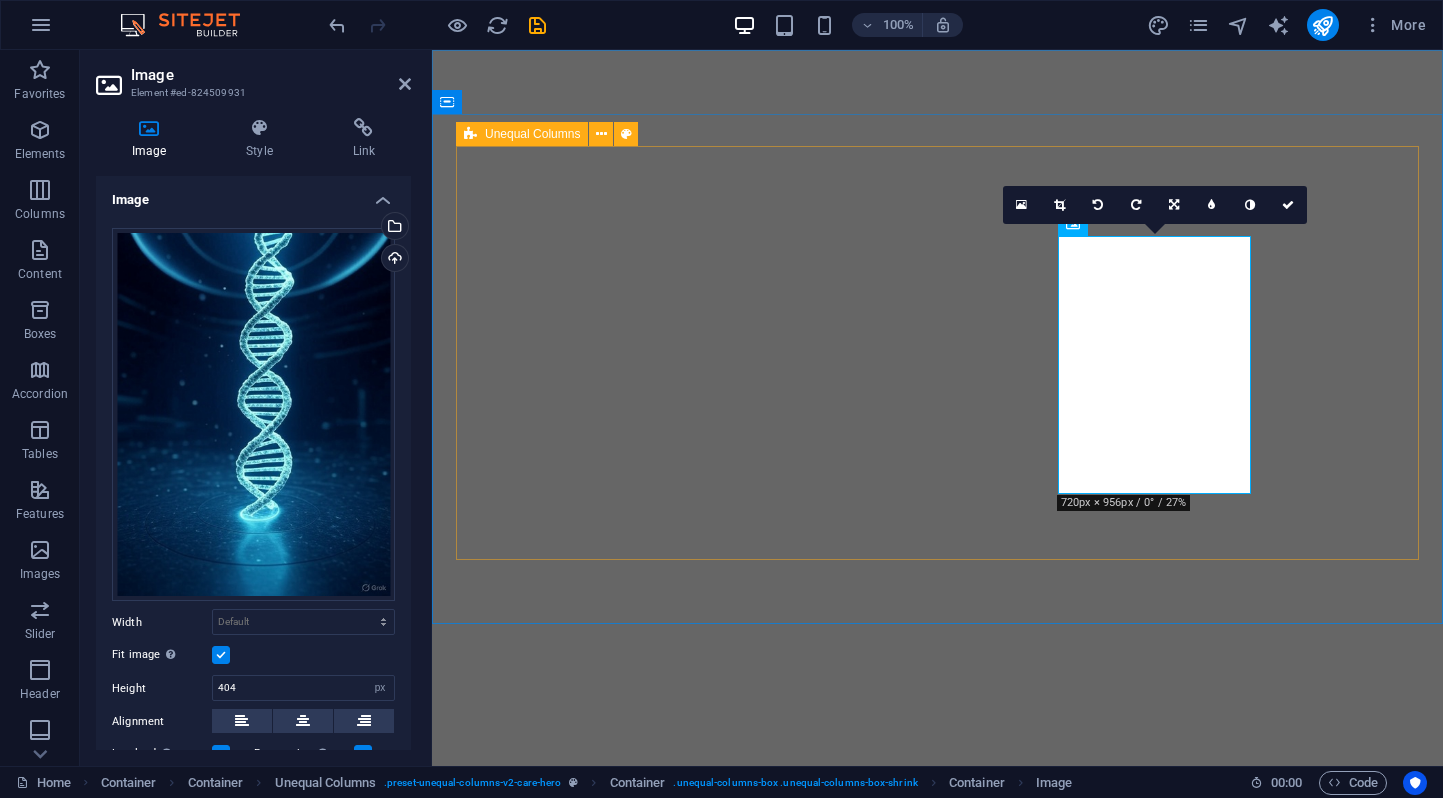 type 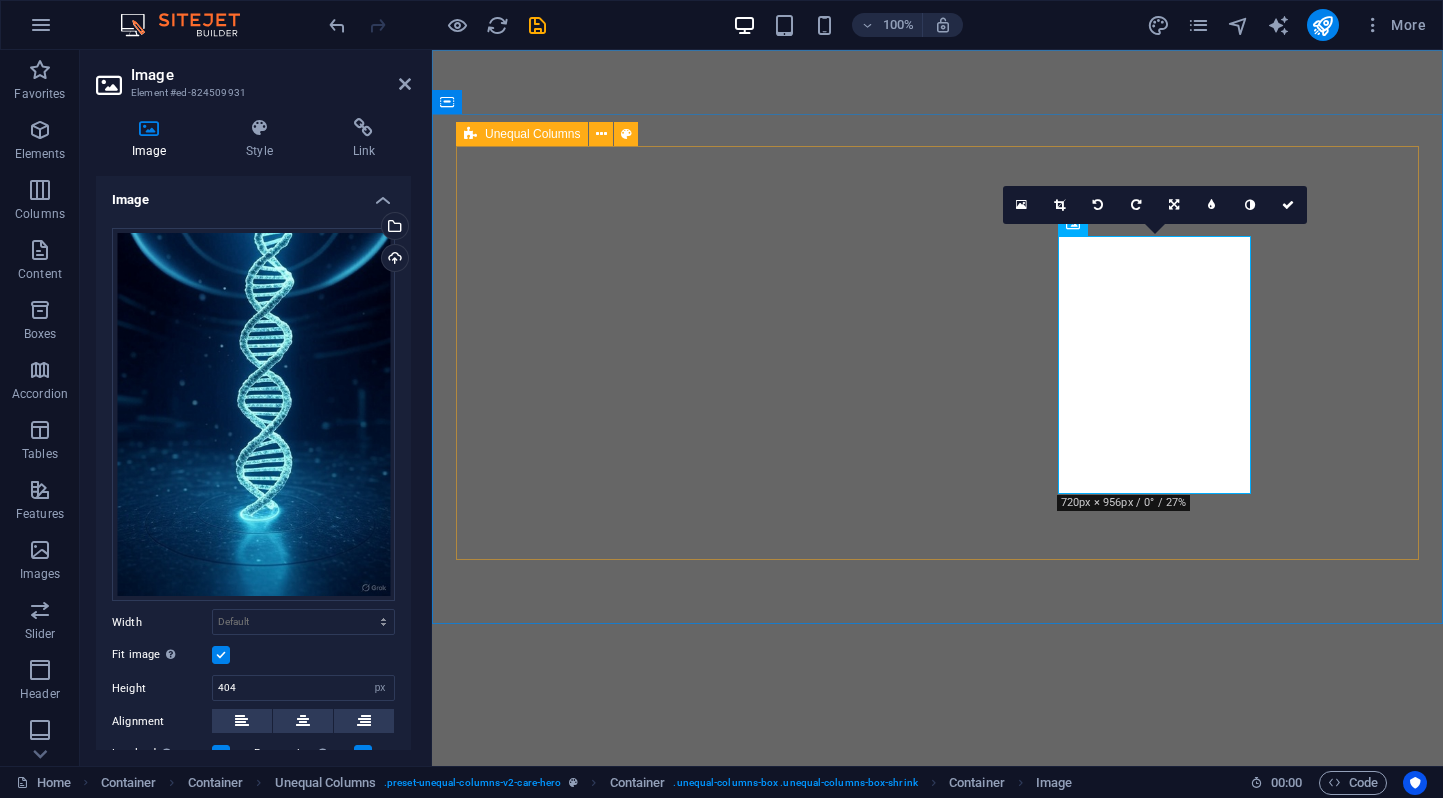 select on "DISABLED_OPTION_VALUE" 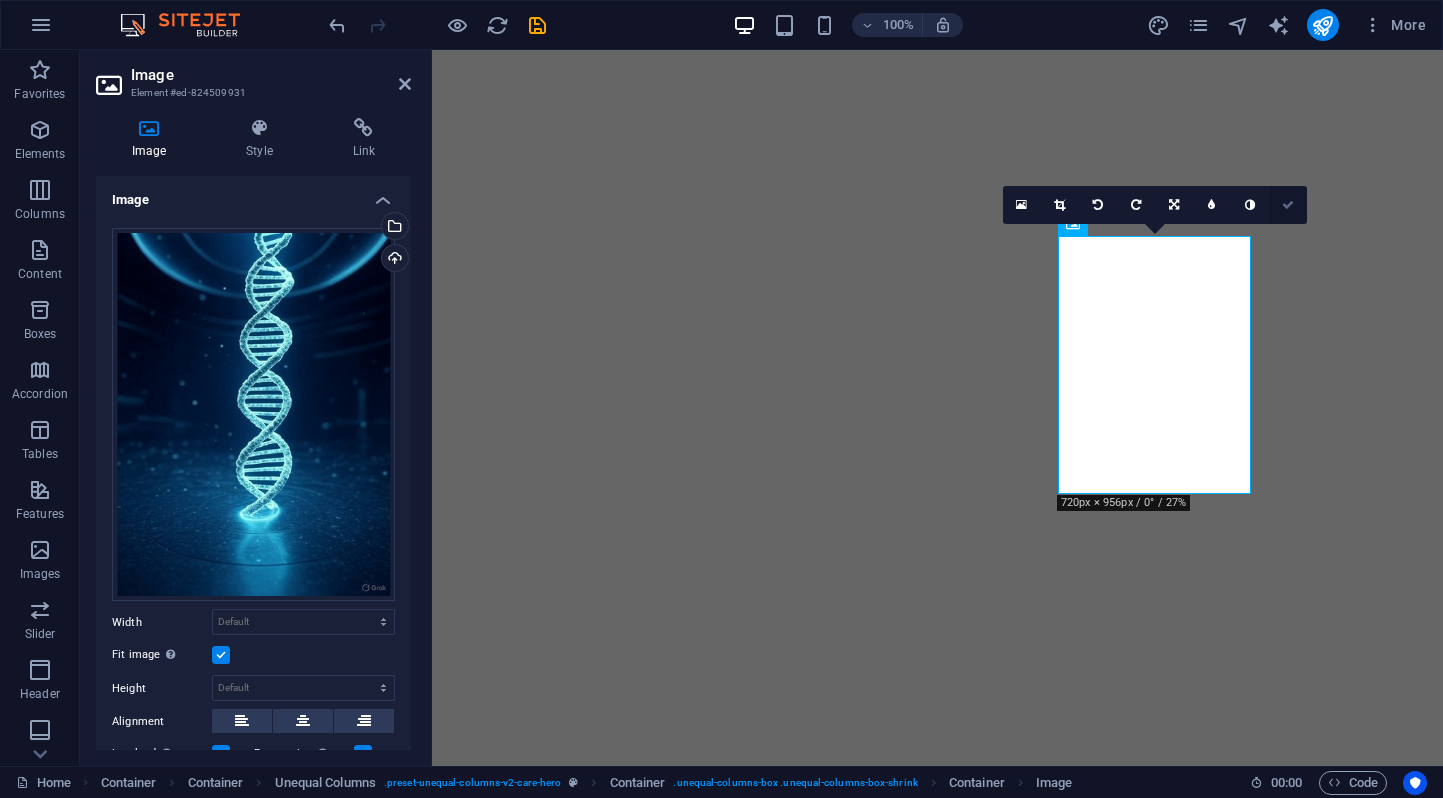 click at bounding box center [1288, 205] 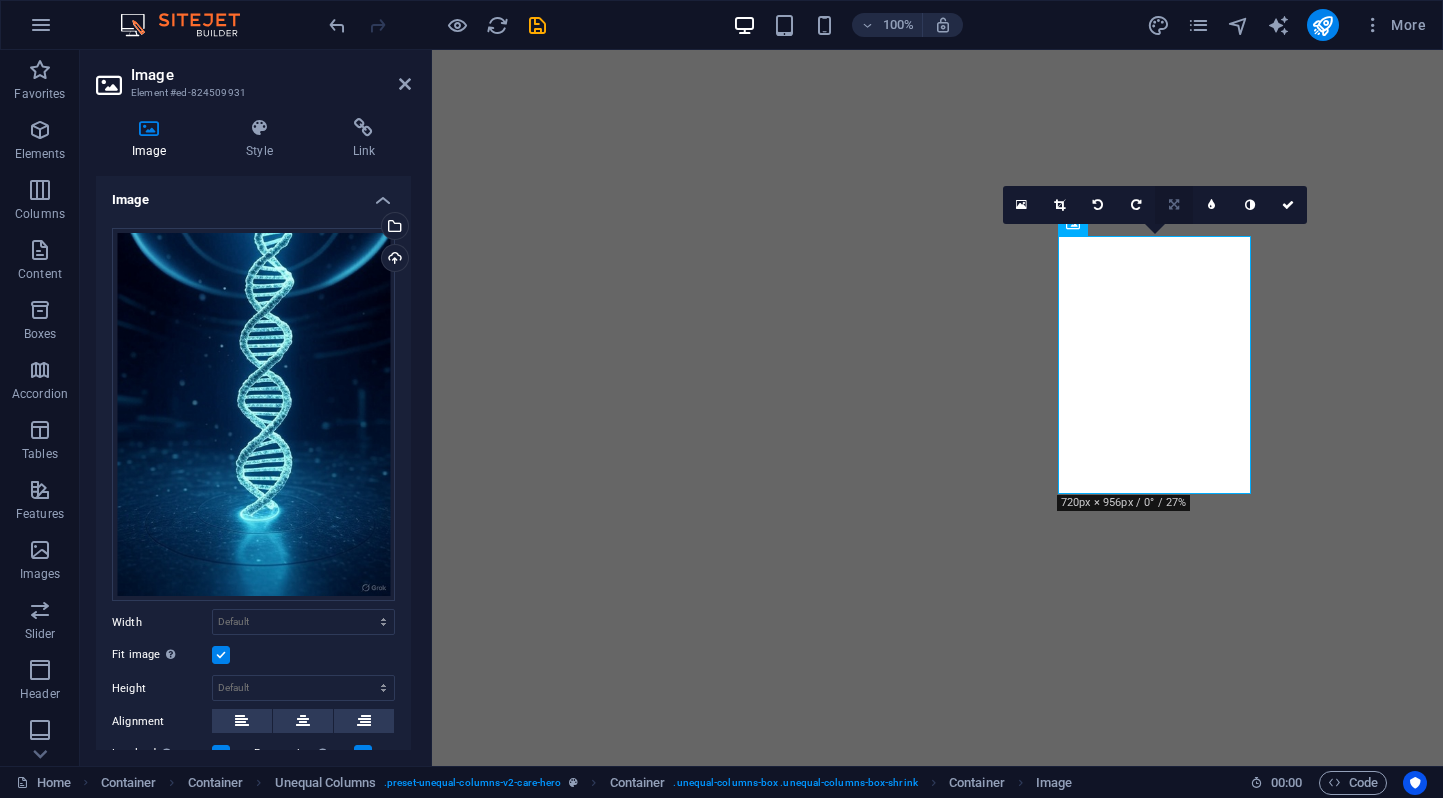 click at bounding box center (1174, 205) 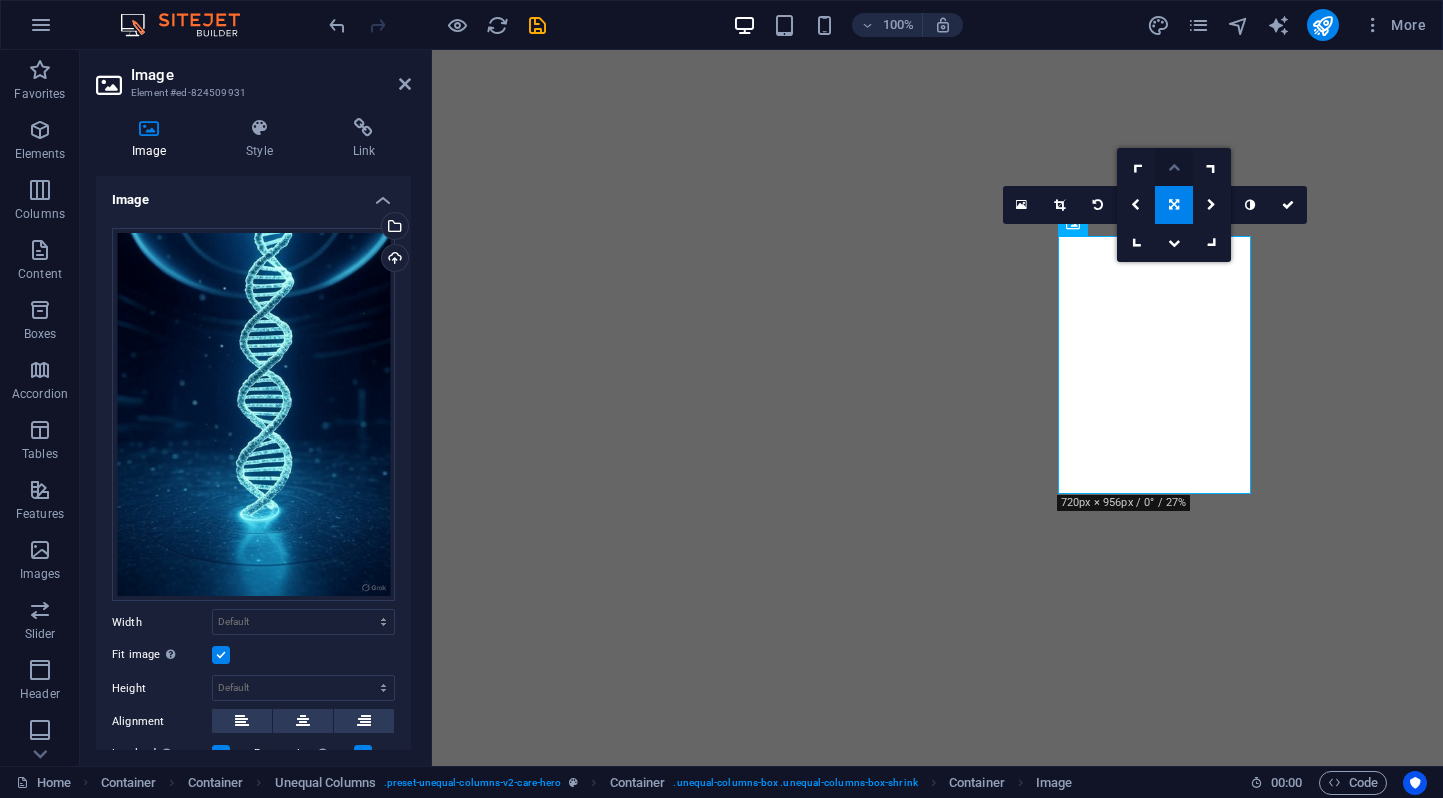 click at bounding box center (1174, 167) 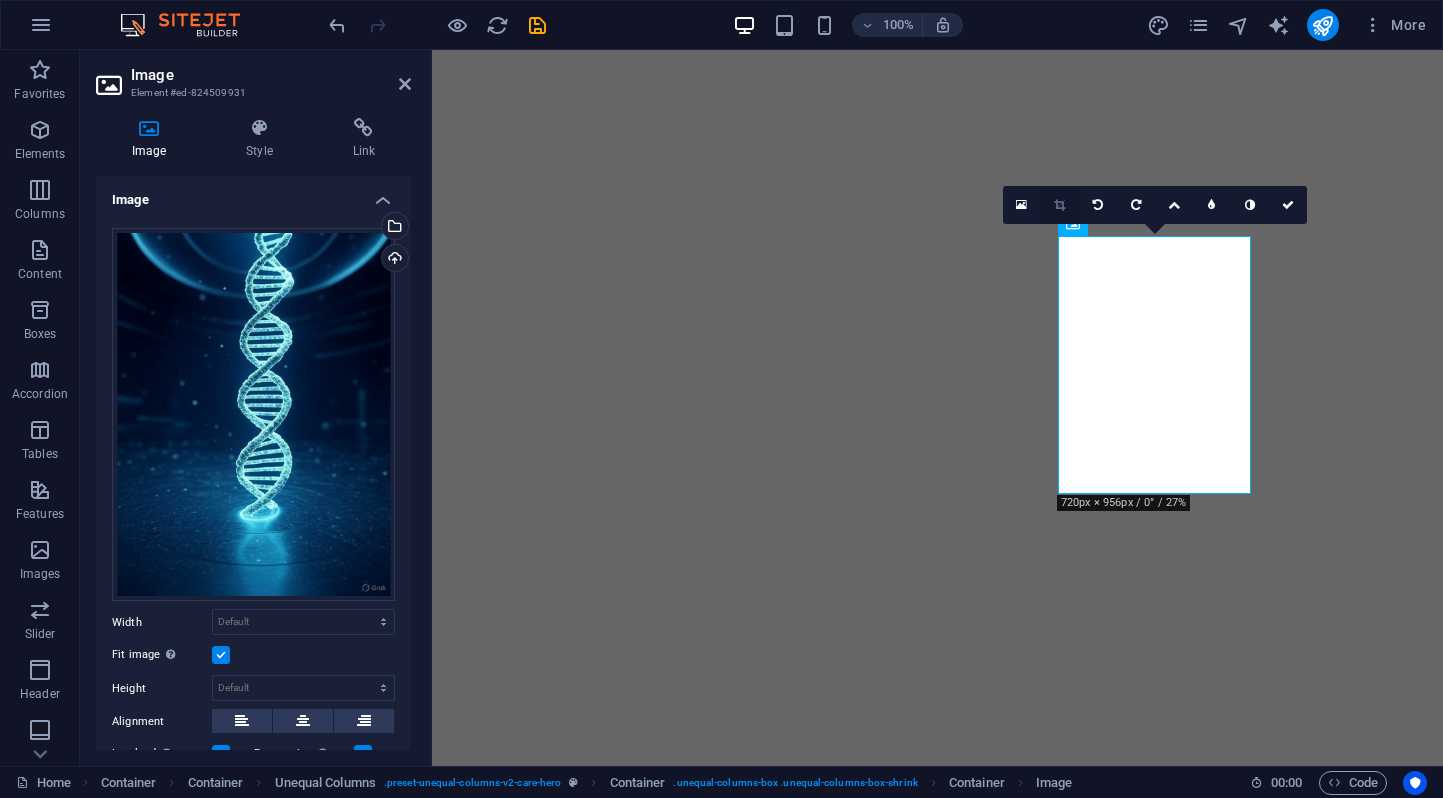 click at bounding box center (1059, 205) 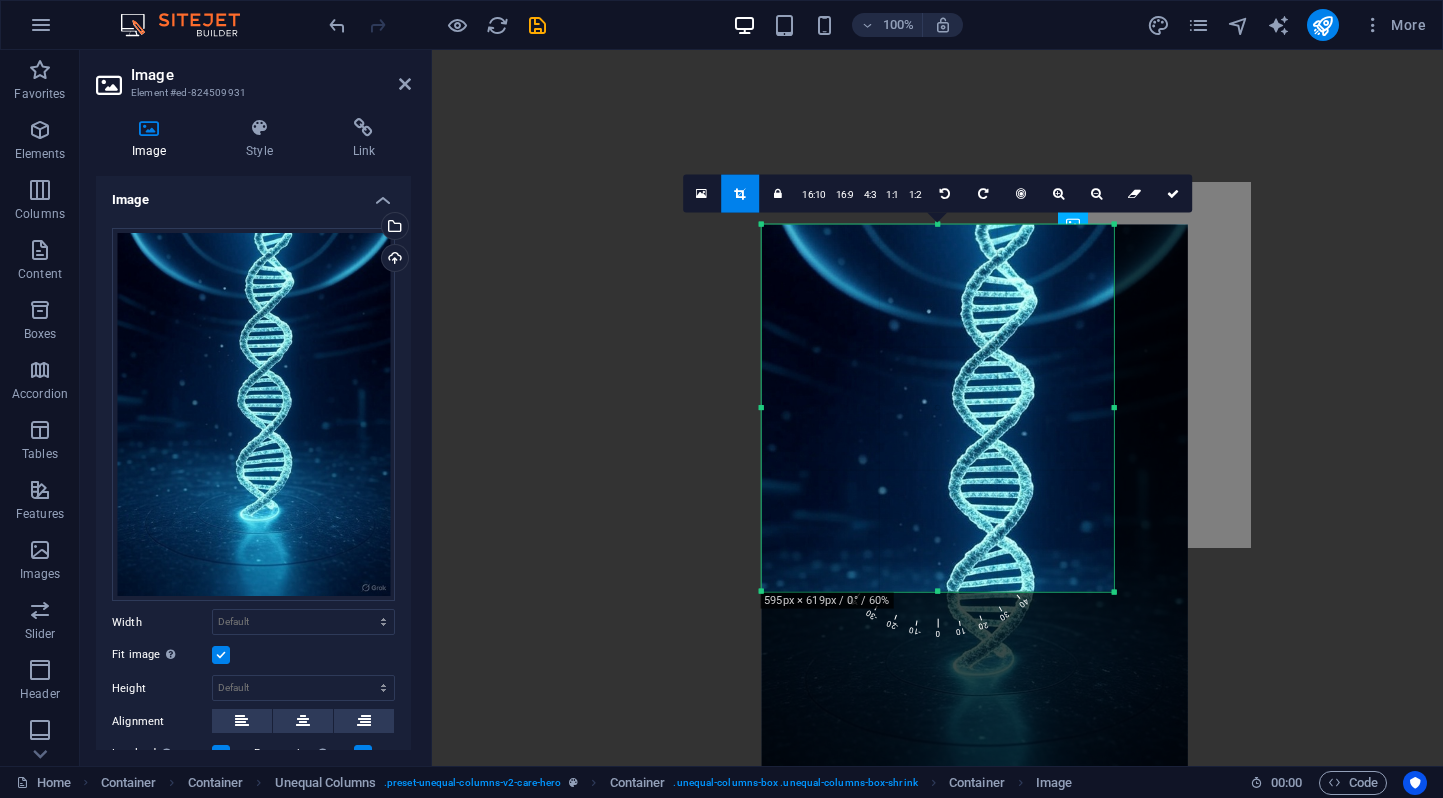 drag, startPoint x: 1150, startPoint y: 696, endPoint x: 1073, endPoint y: 491, distance: 218.98402 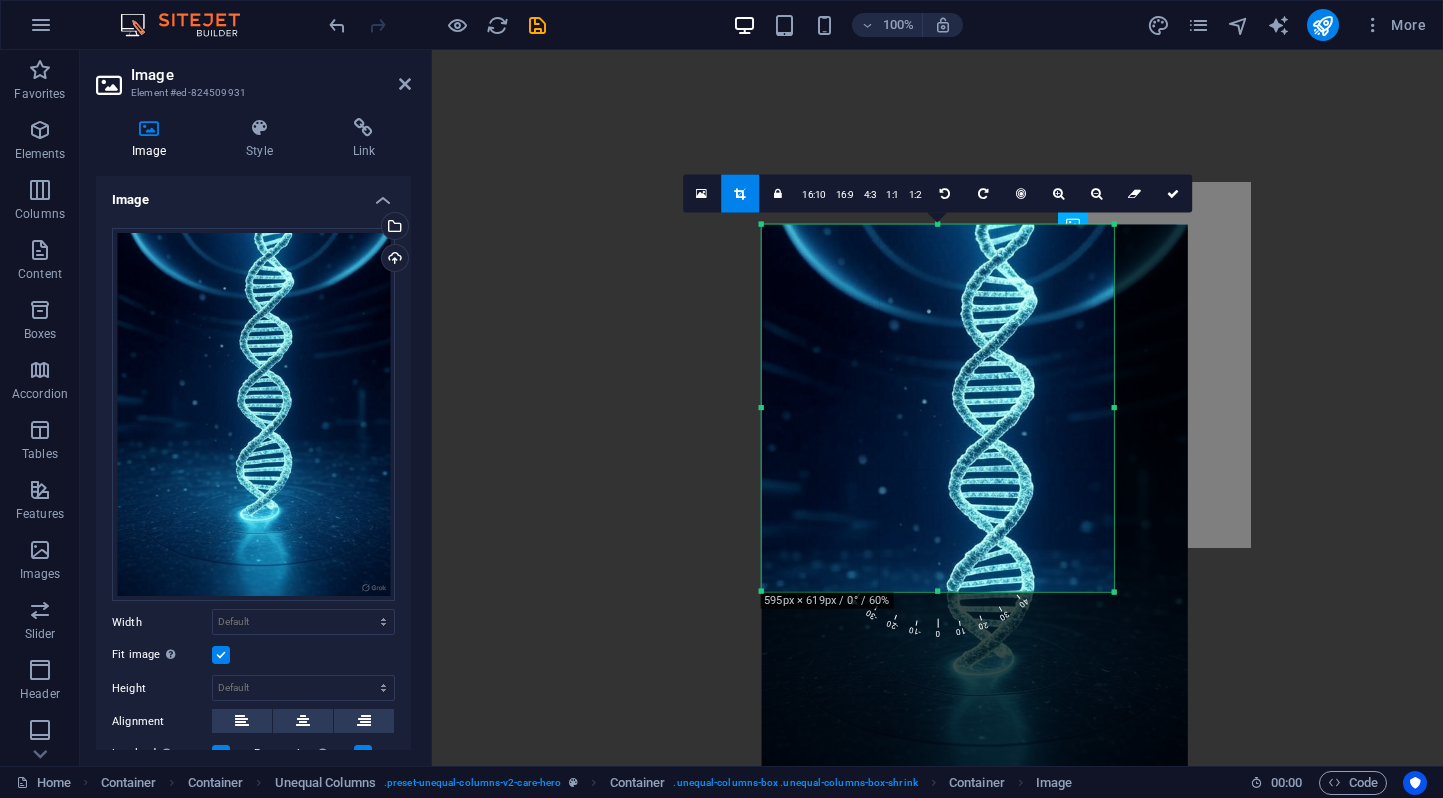 click on "180 170 160 150 140 130 120 110 100 90 80 70 60 50 40 30 20 10 0 -10 -20 -30 -40 -50 -60 -70 -80 -90 -100 -110 -120 -130 -140 -150 -160 -170 595px × 619px / 0° / 60% 16:10 16:9 4:3 1:1 1:2 0" at bounding box center [937, 408] 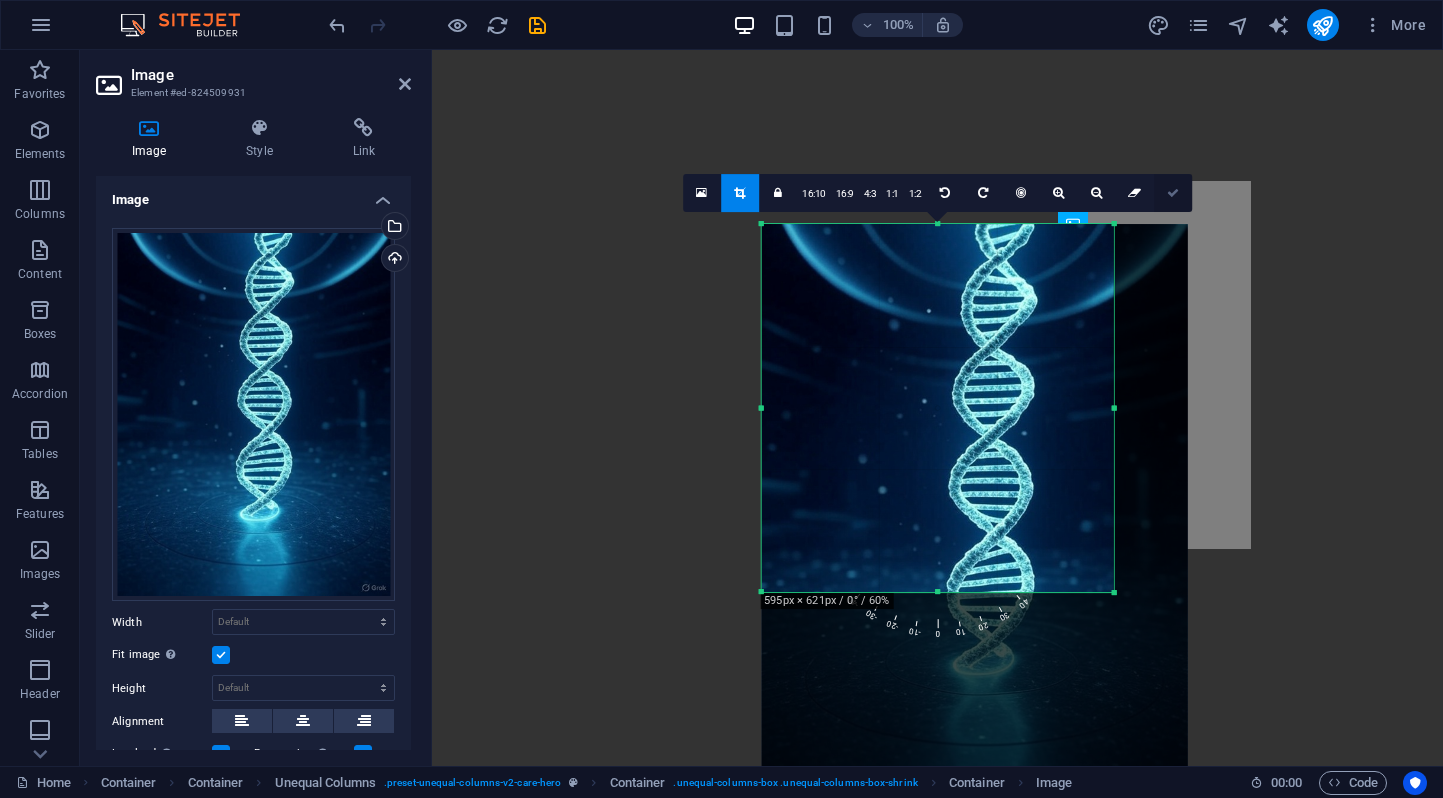 click at bounding box center [1173, 193] 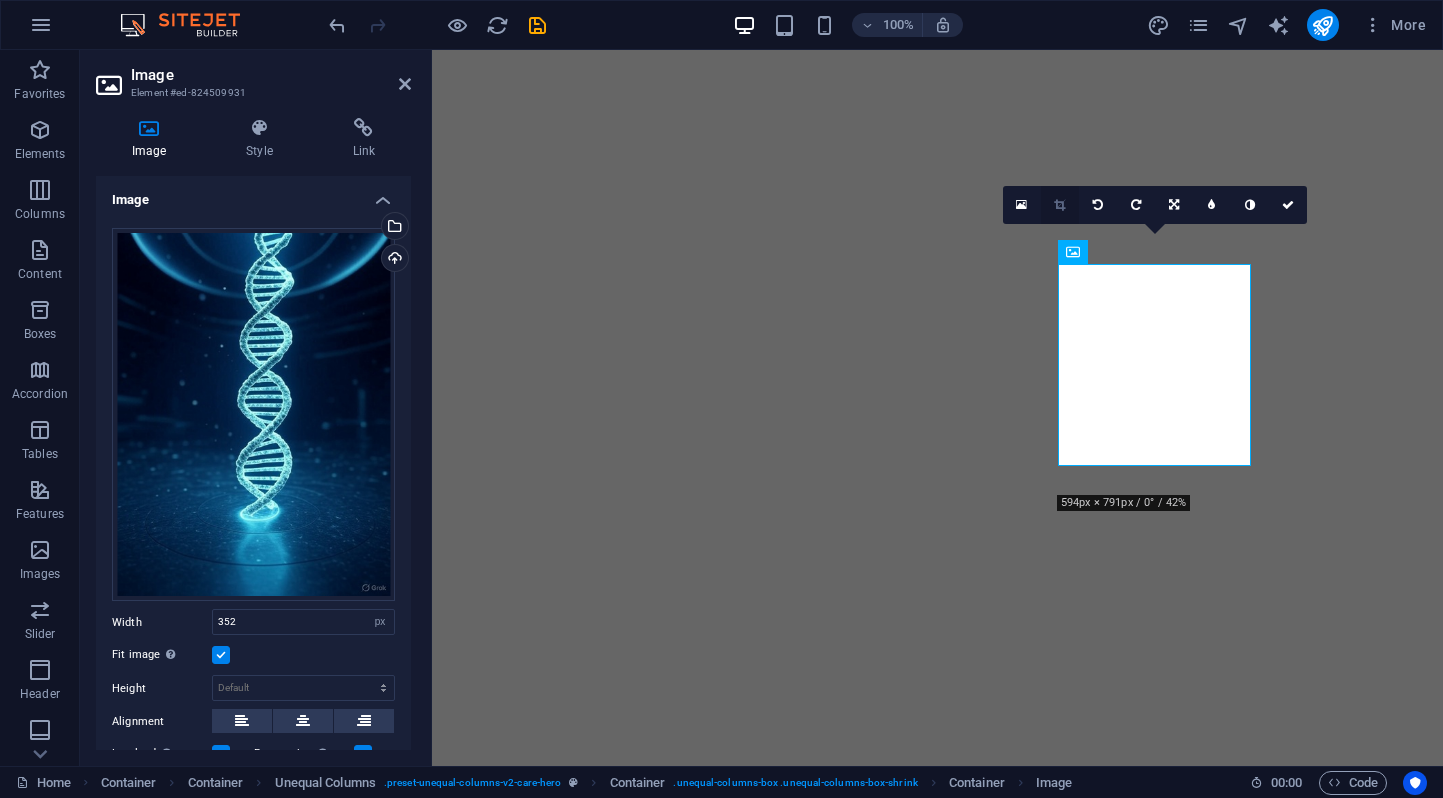 click at bounding box center [1059, 205] 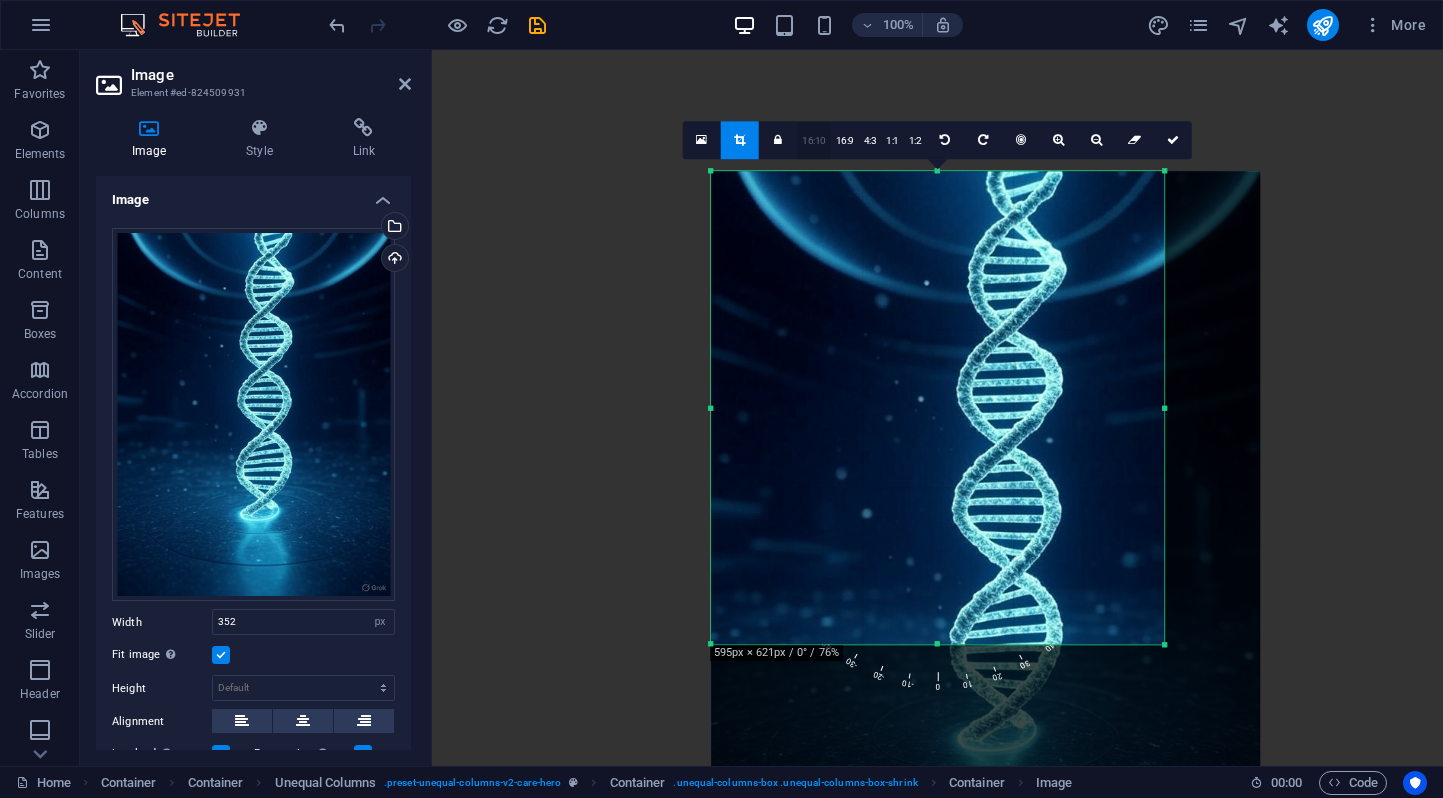 click on "16:10" at bounding box center (814, 141) 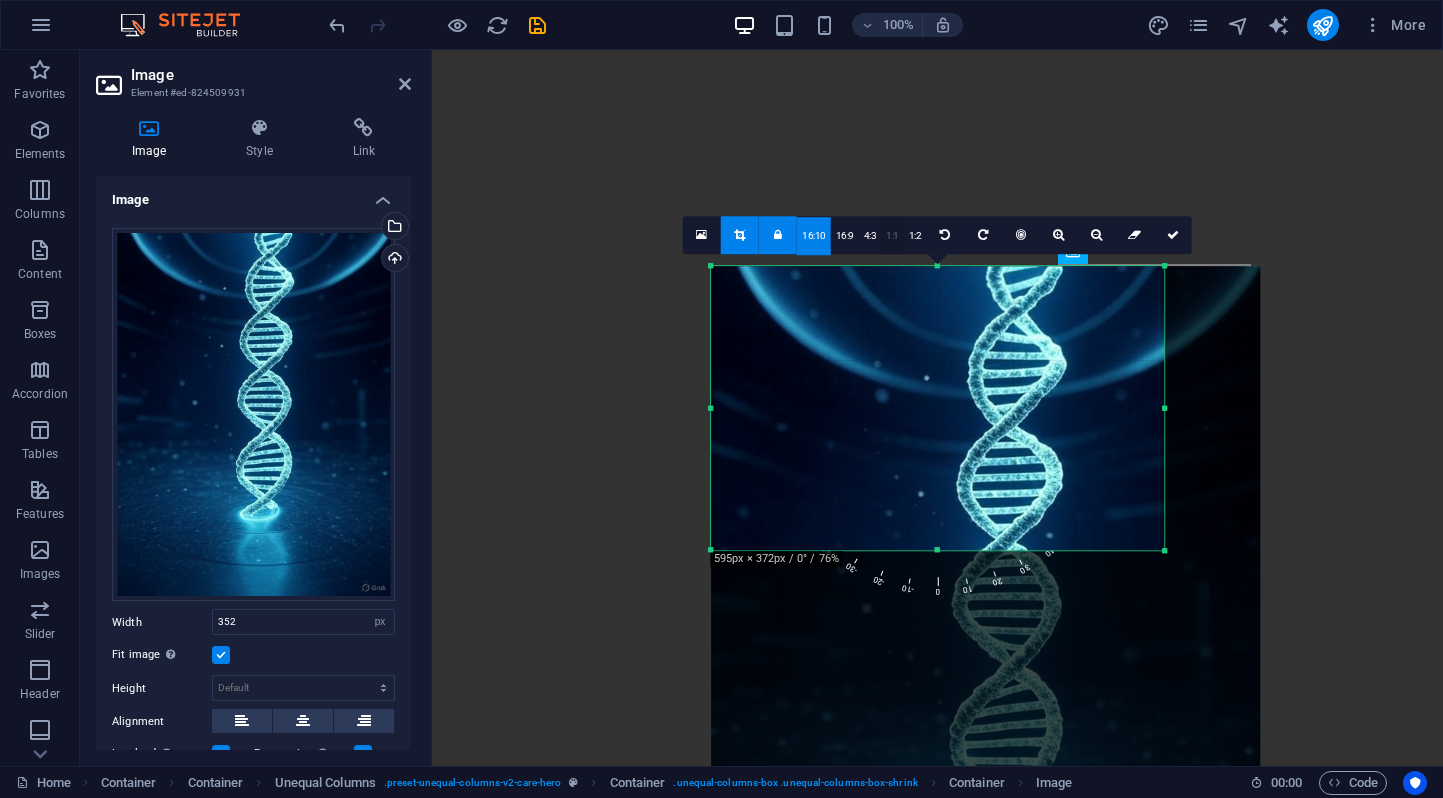 click on "1:1" at bounding box center (892, 236) 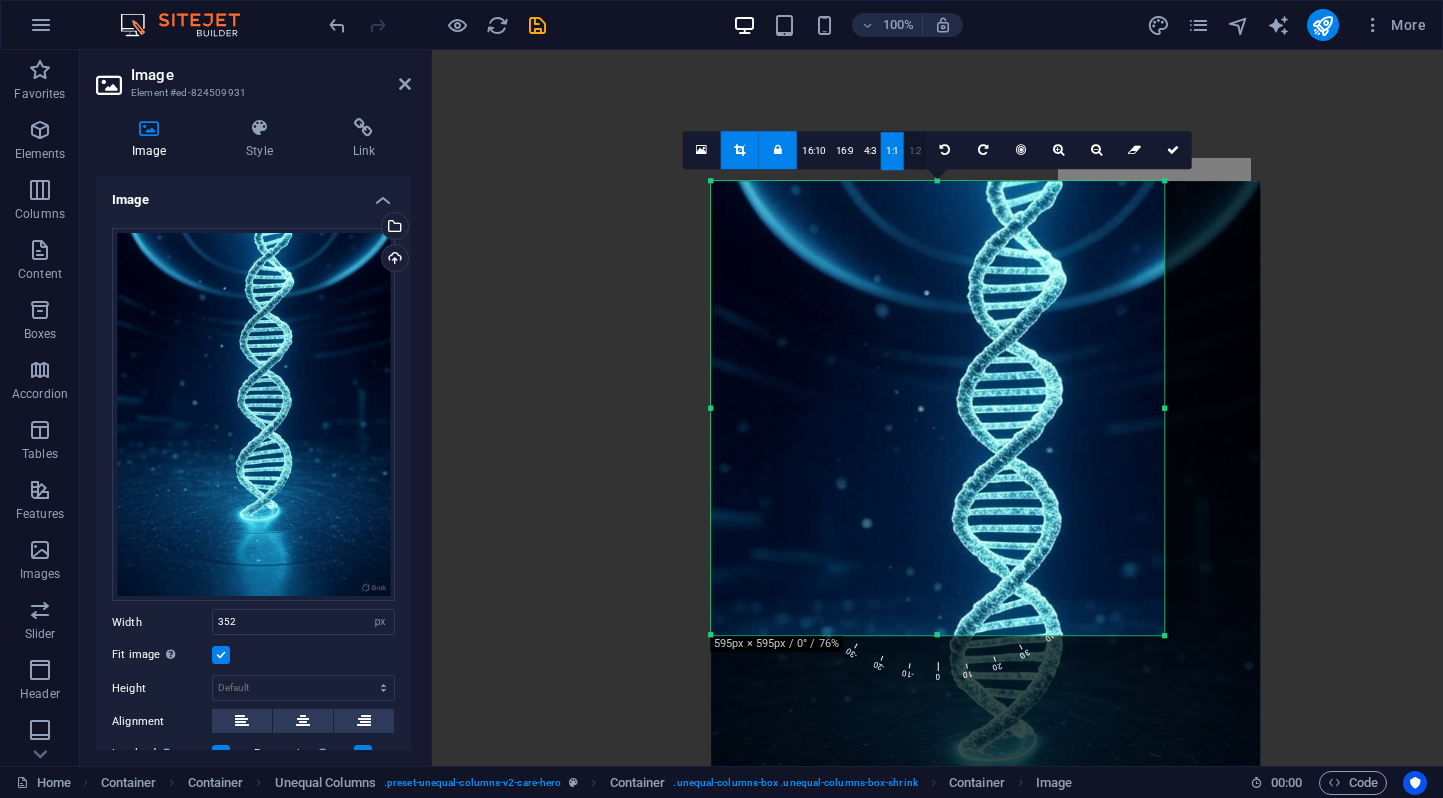 click on "1:2" at bounding box center (915, 151) 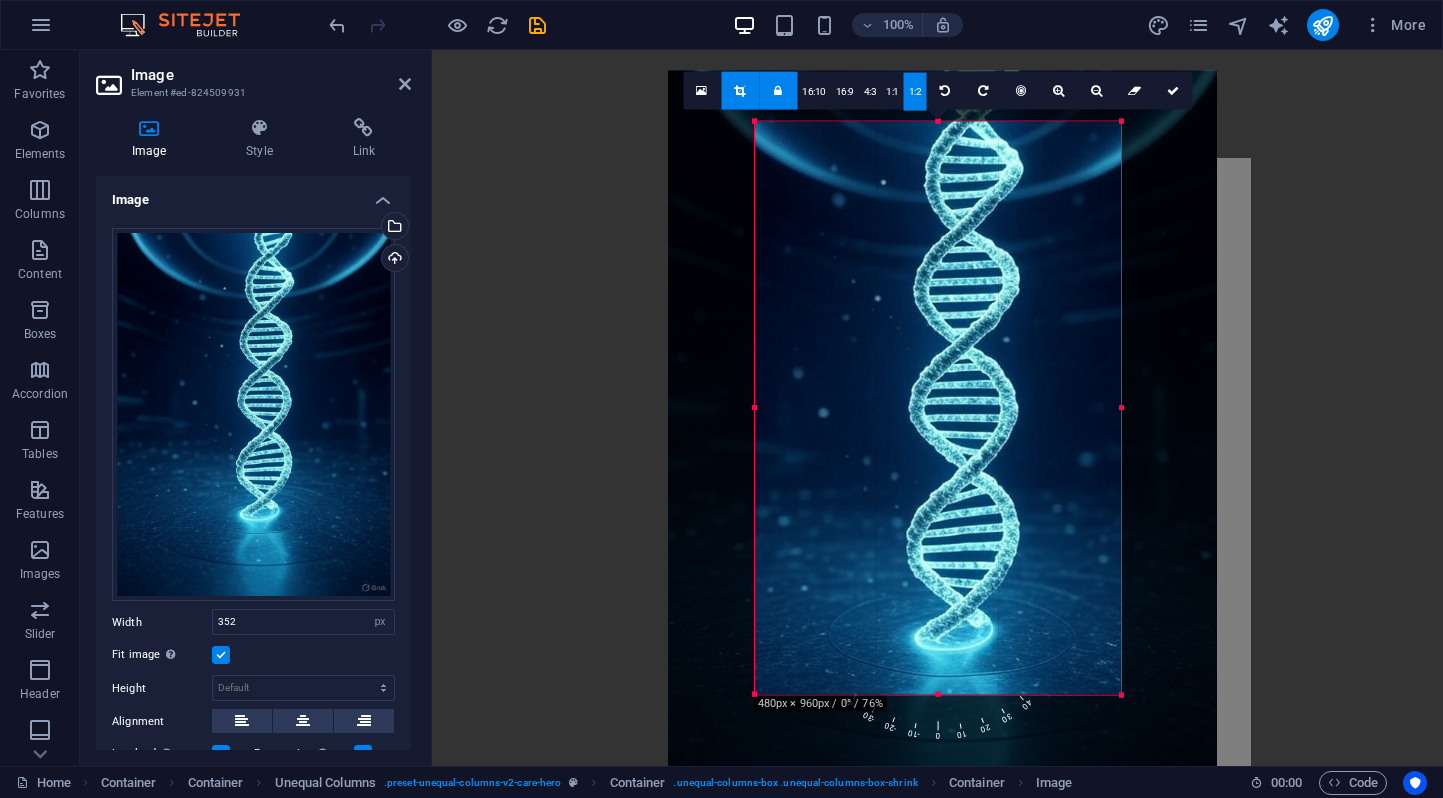 drag, startPoint x: 967, startPoint y: 366, endPoint x: 880, endPoint y: 315, distance: 100.84642 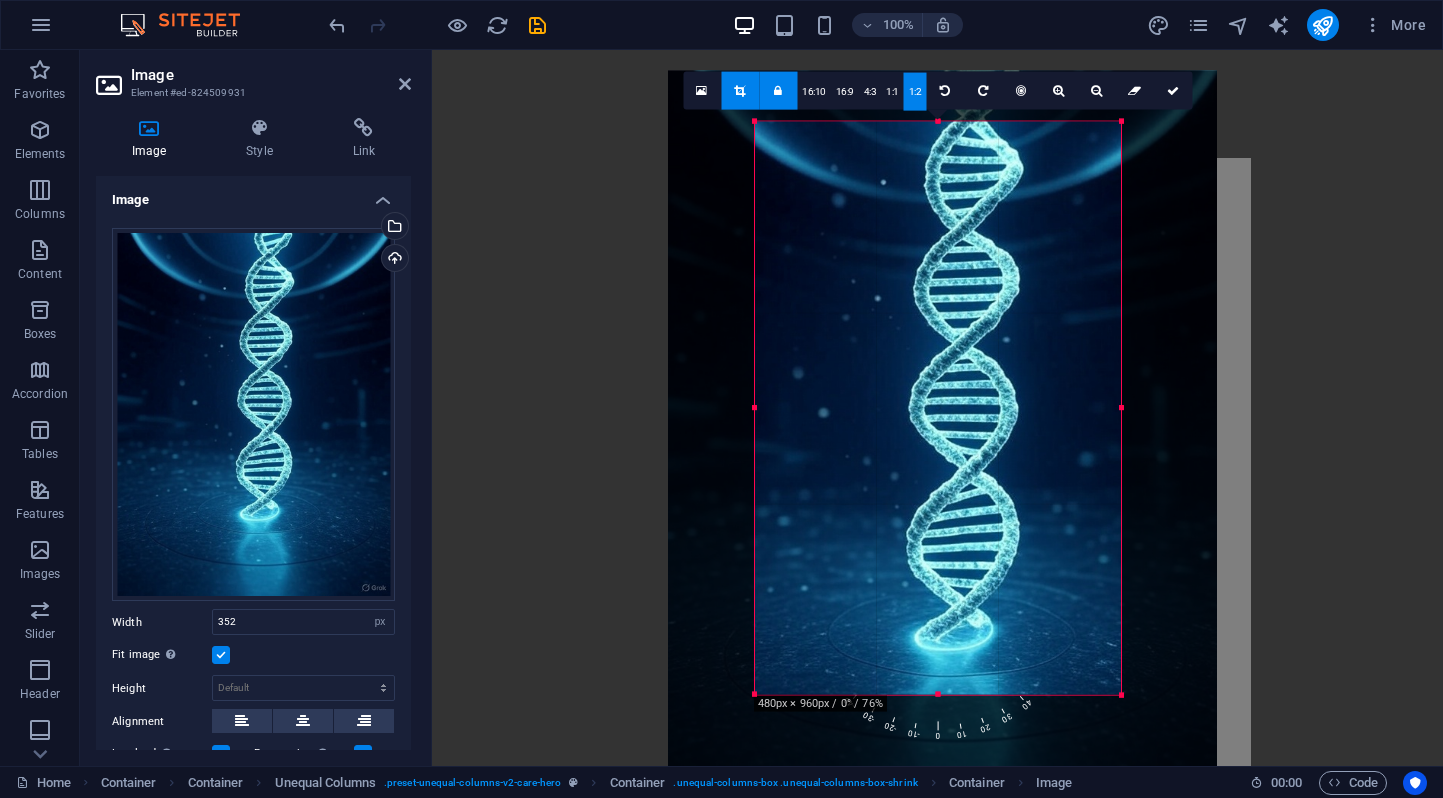 click at bounding box center (942, 437) 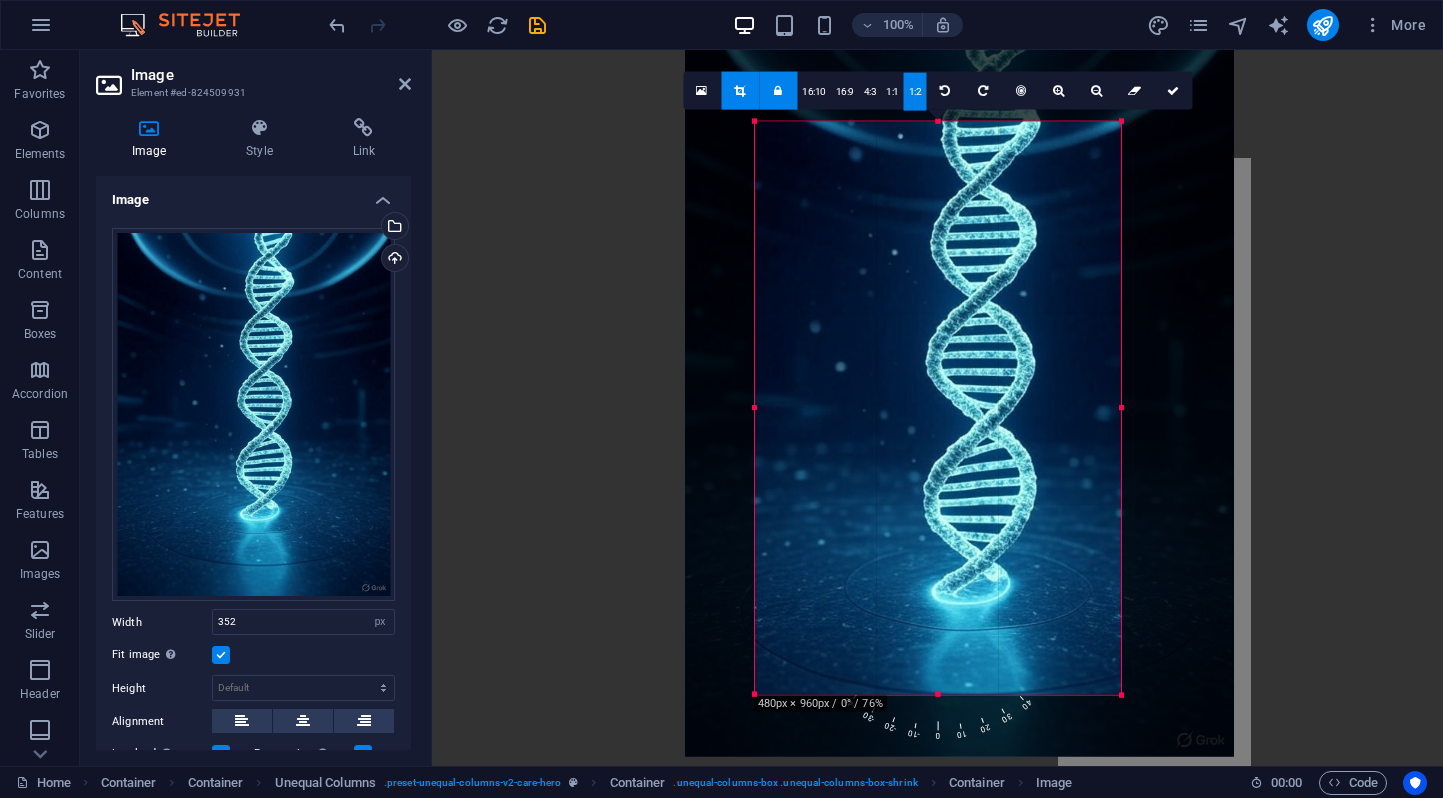 drag, startPoint x: 1092, startPoint y: 426, endPoint x: 1108, endPoint y: 329, distance: 98.31073 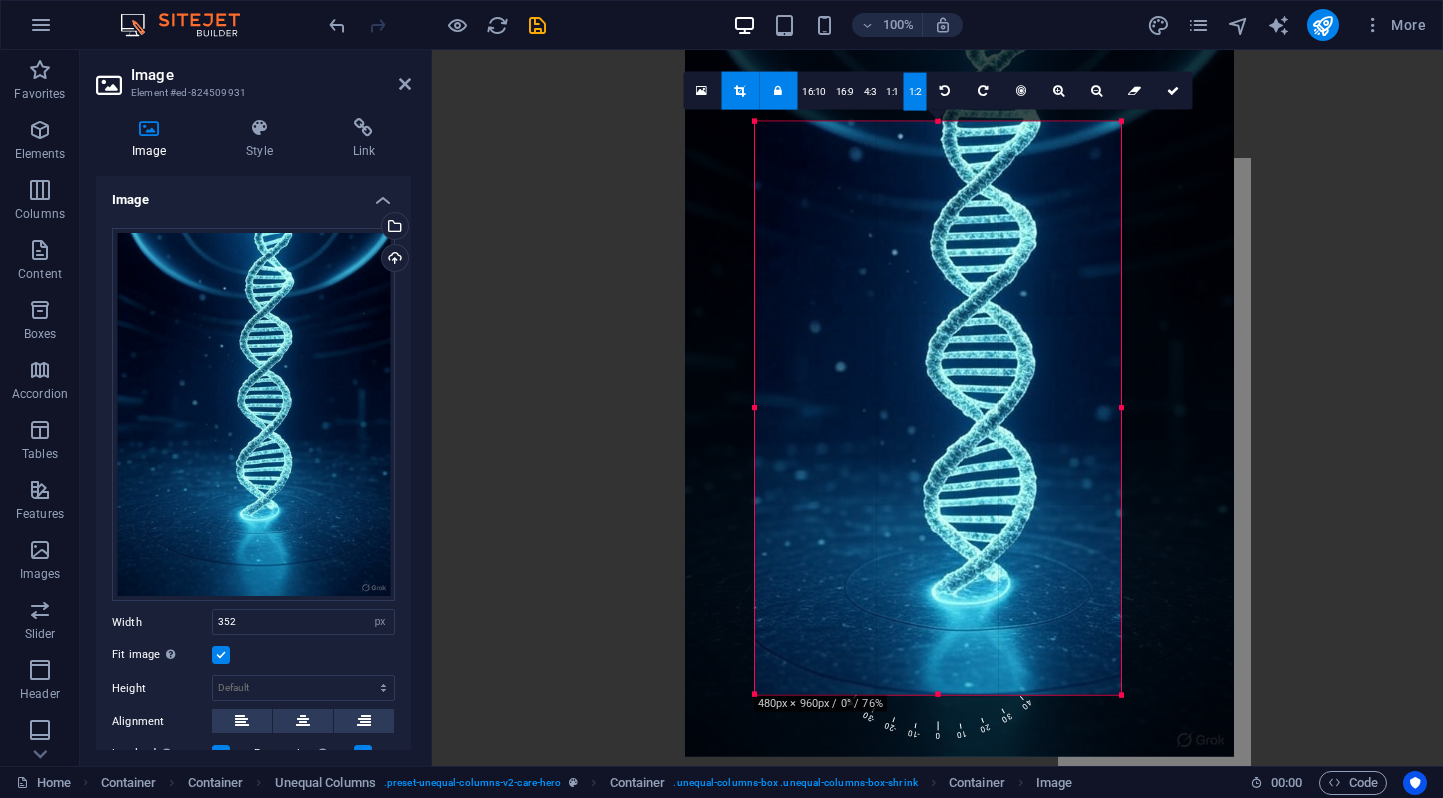click at bounding box center (959, 391) 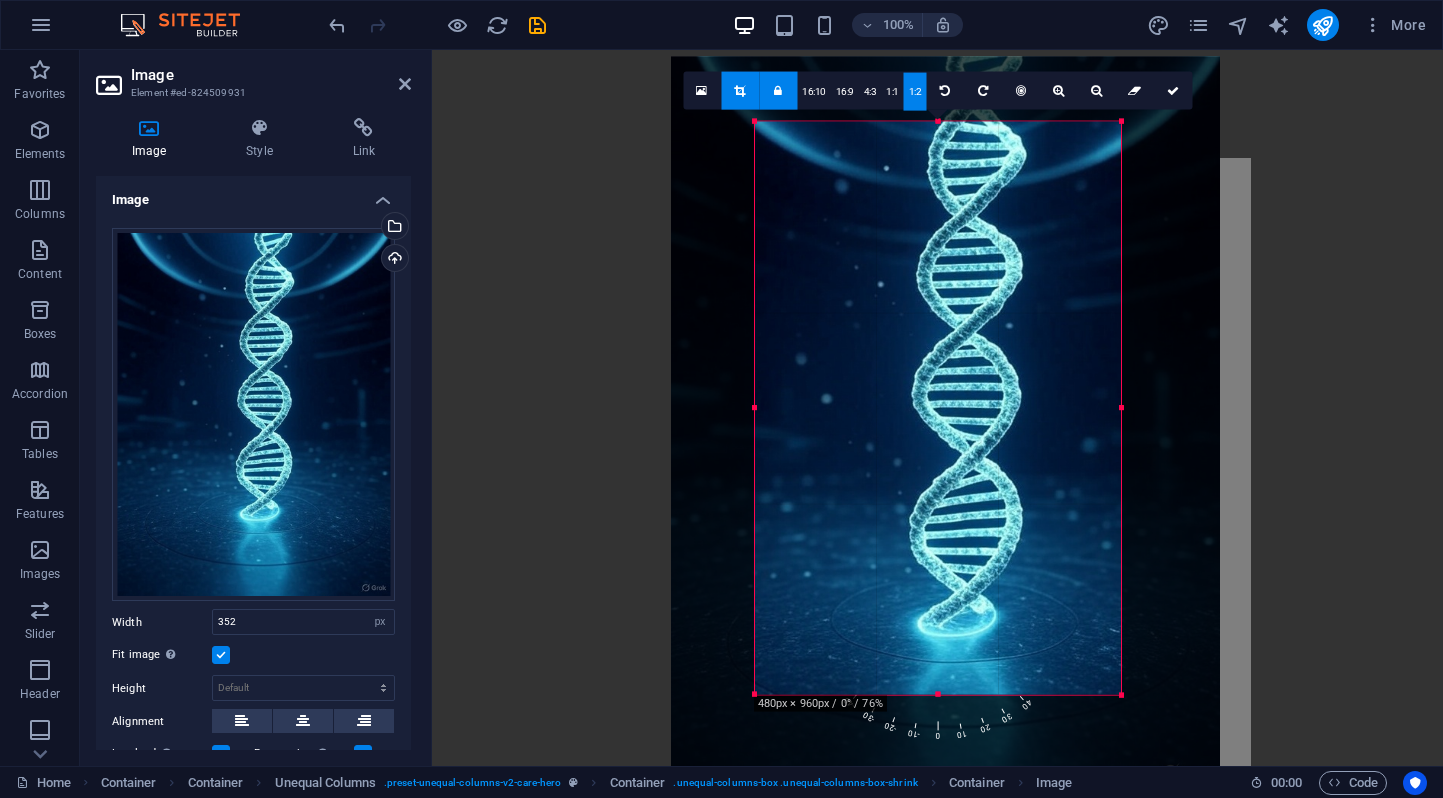 drag, startPoint x: 977, startPoint y: 367, endPoint x: 965, endPoint y: 303, distance: 65.11528 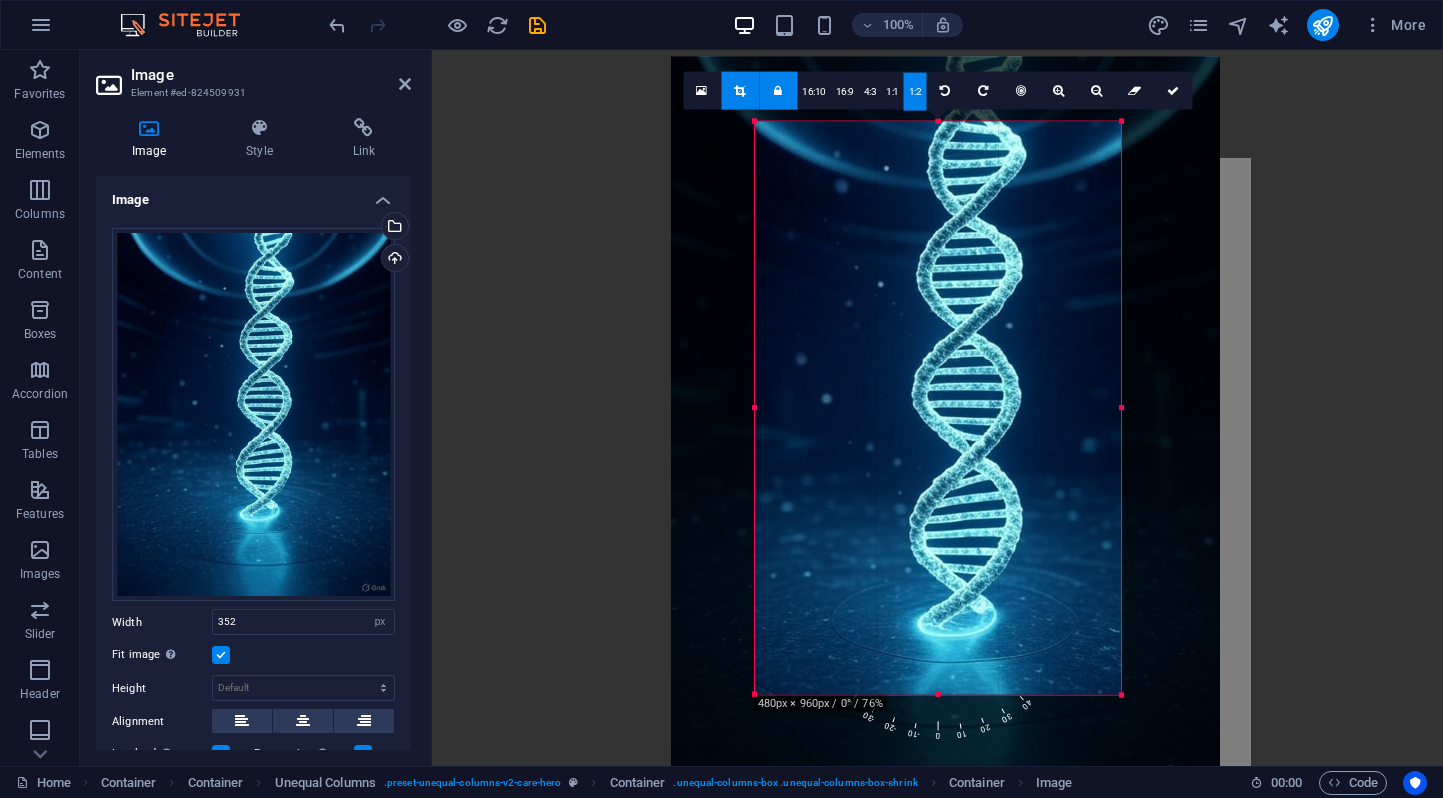 click at bounding box center [945, 423] 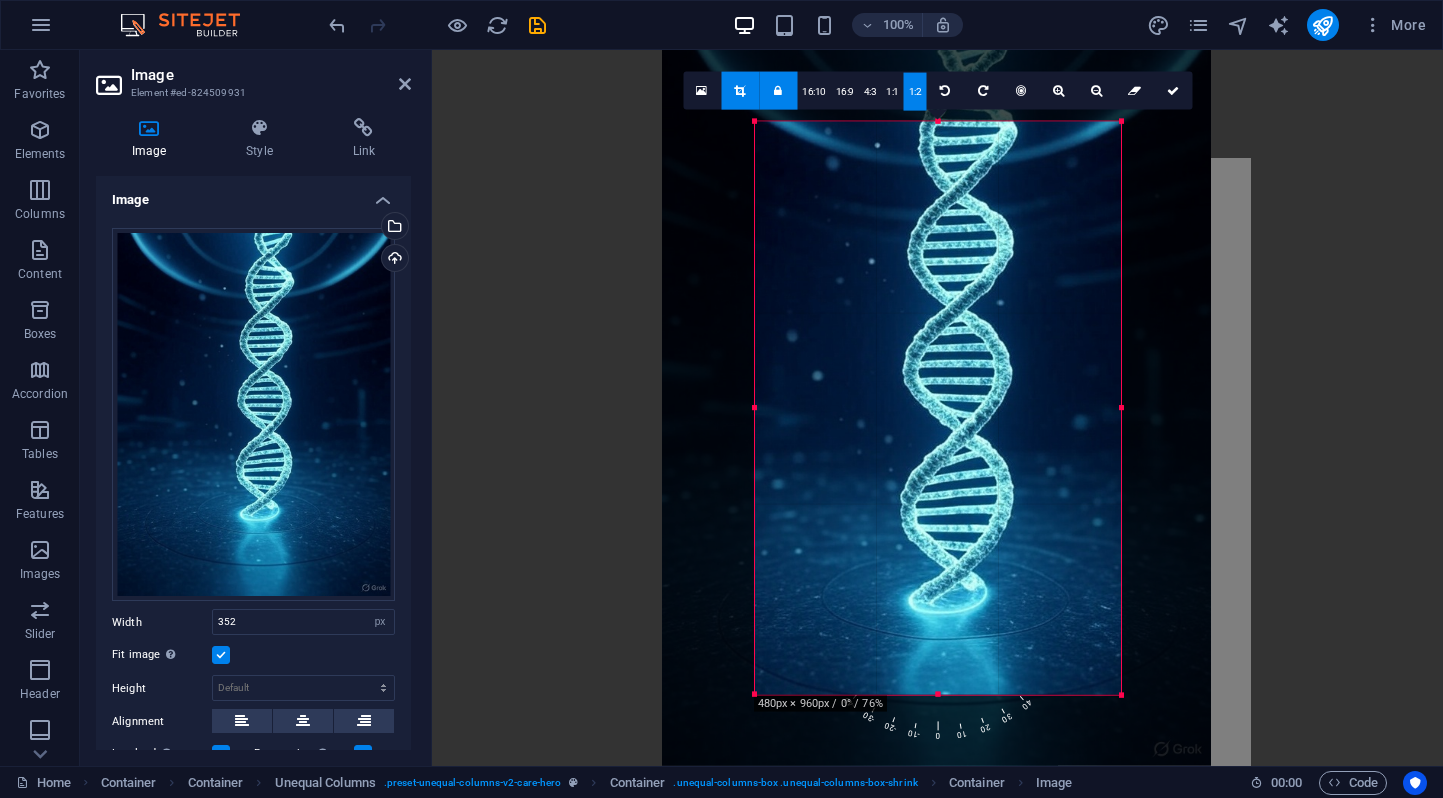 drag, startPoint x: 918, startPoint y: 339, endPoint x: 909, endPoint y: 252, distance: 87.46428 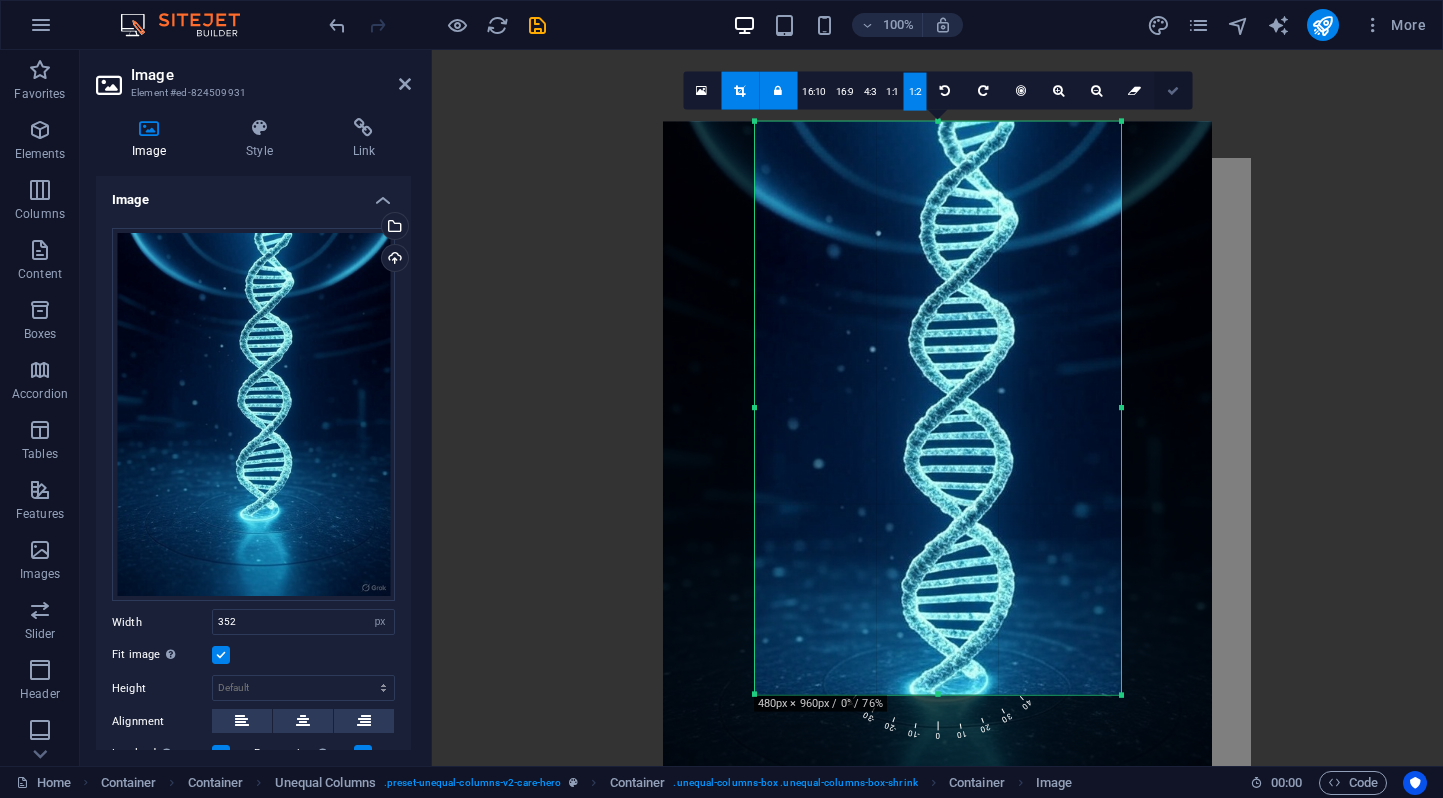 click at bounding box center [1173, 91] 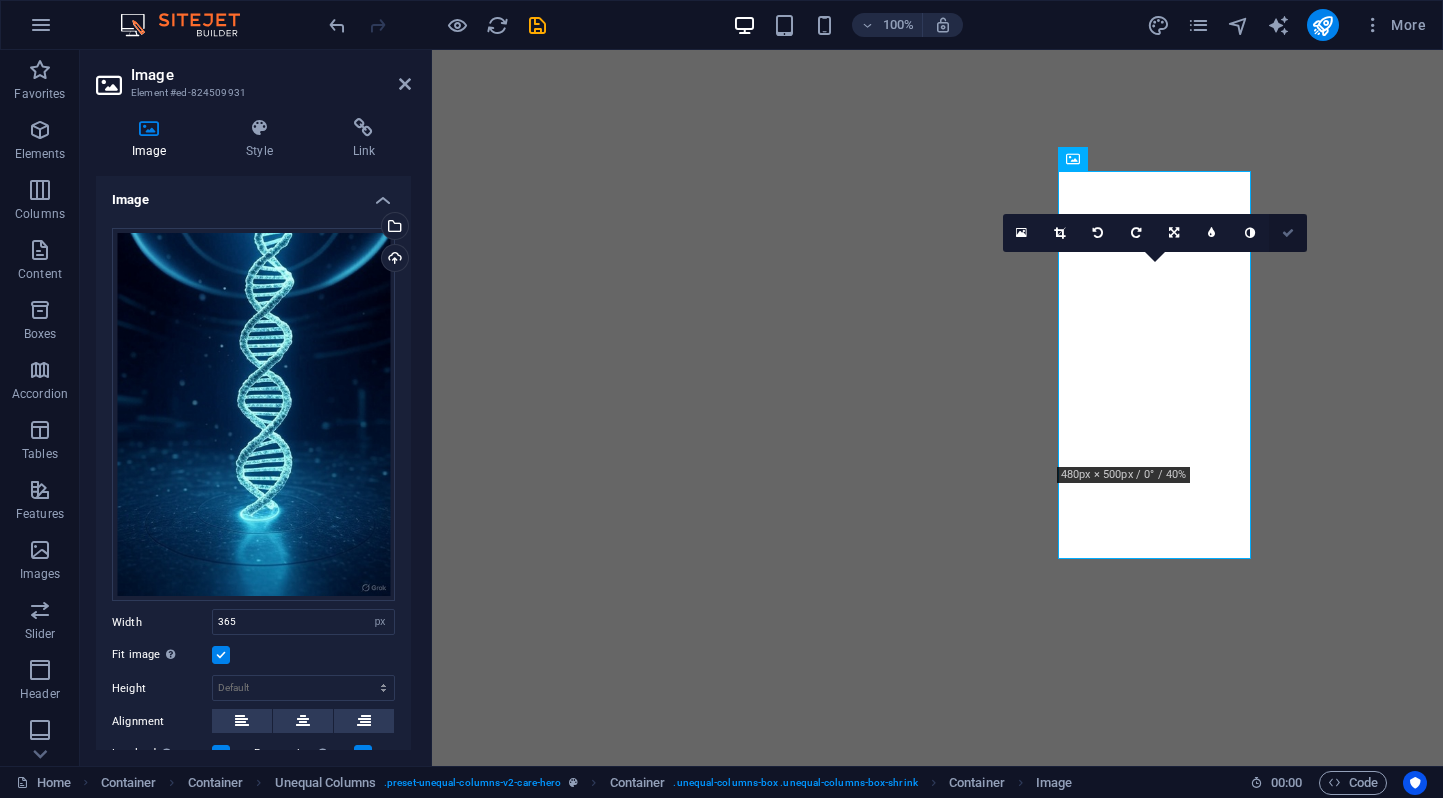 click at bounding box center [1288, 233] 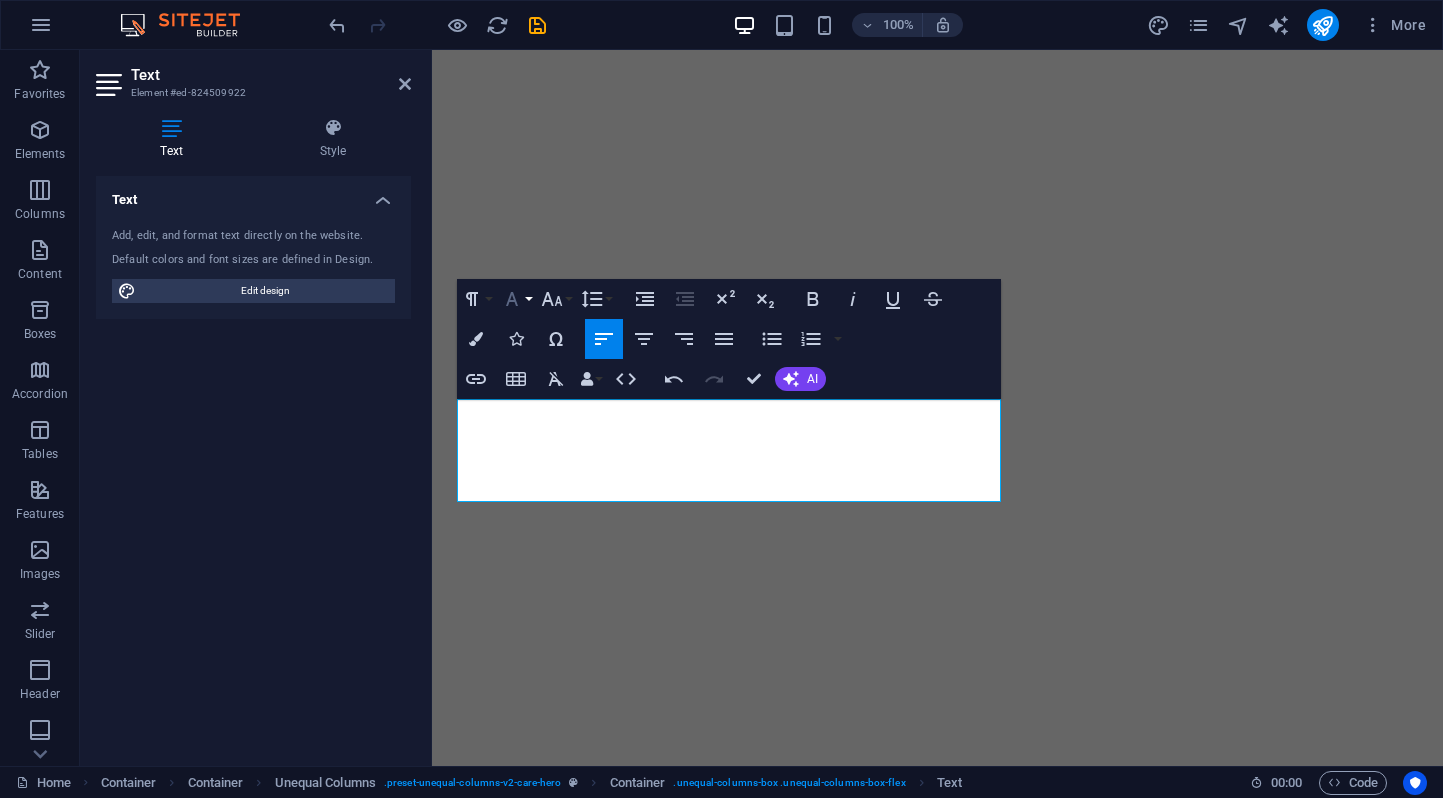click on "Font Family" at bounding box center [516, 299] 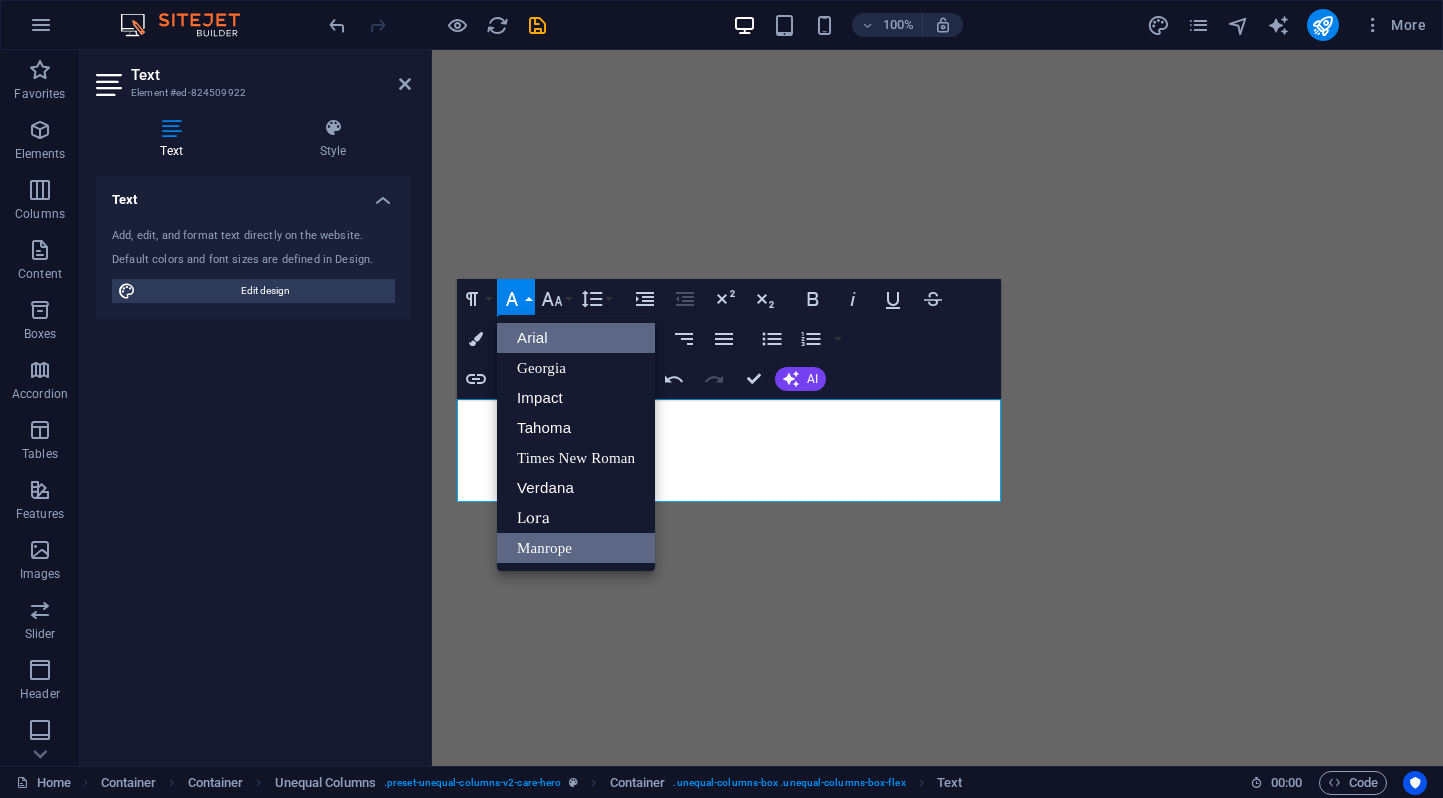 scroll, scrollTop: 0, scrollLeft: 0, axis: both 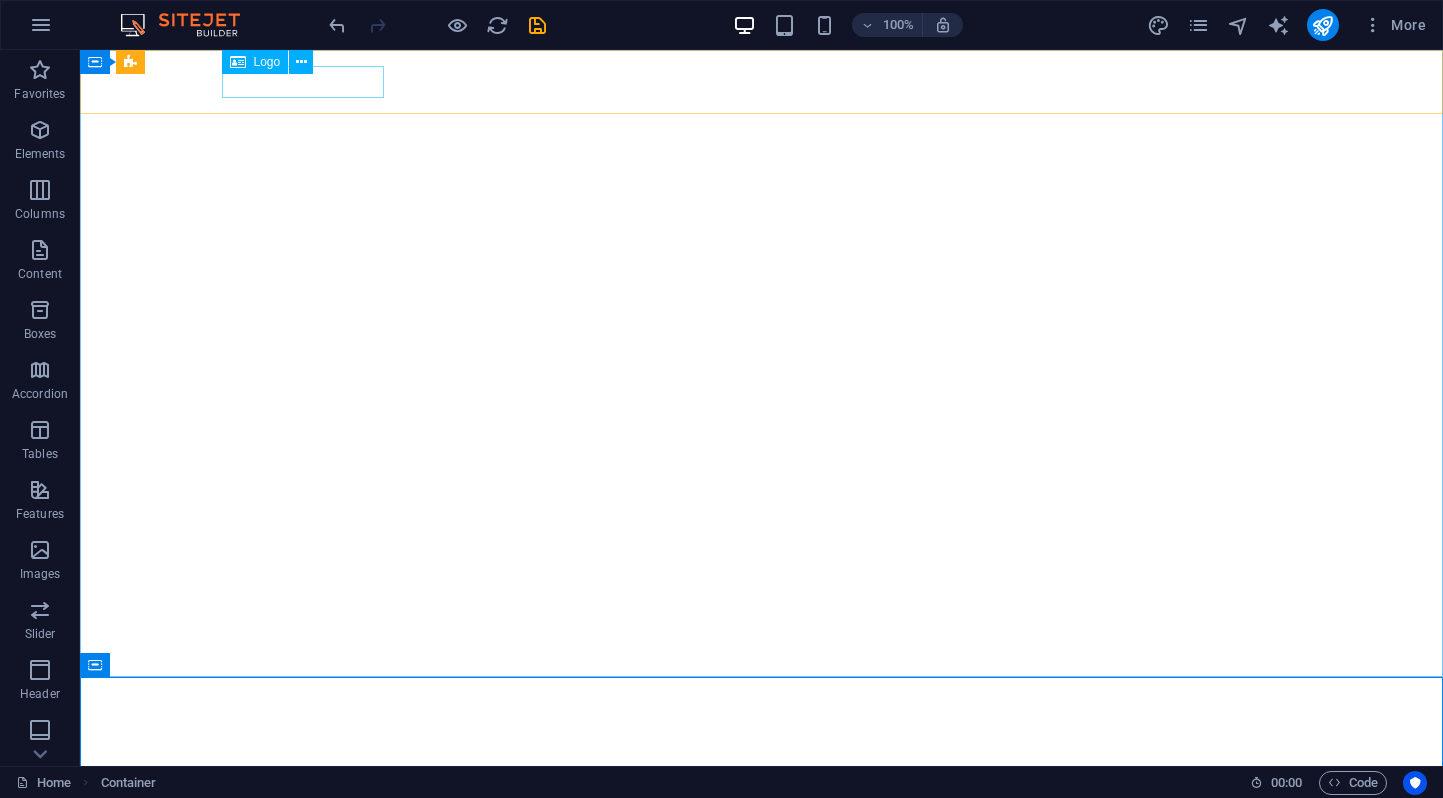click on "Logo" at bounding box center (267, 62) 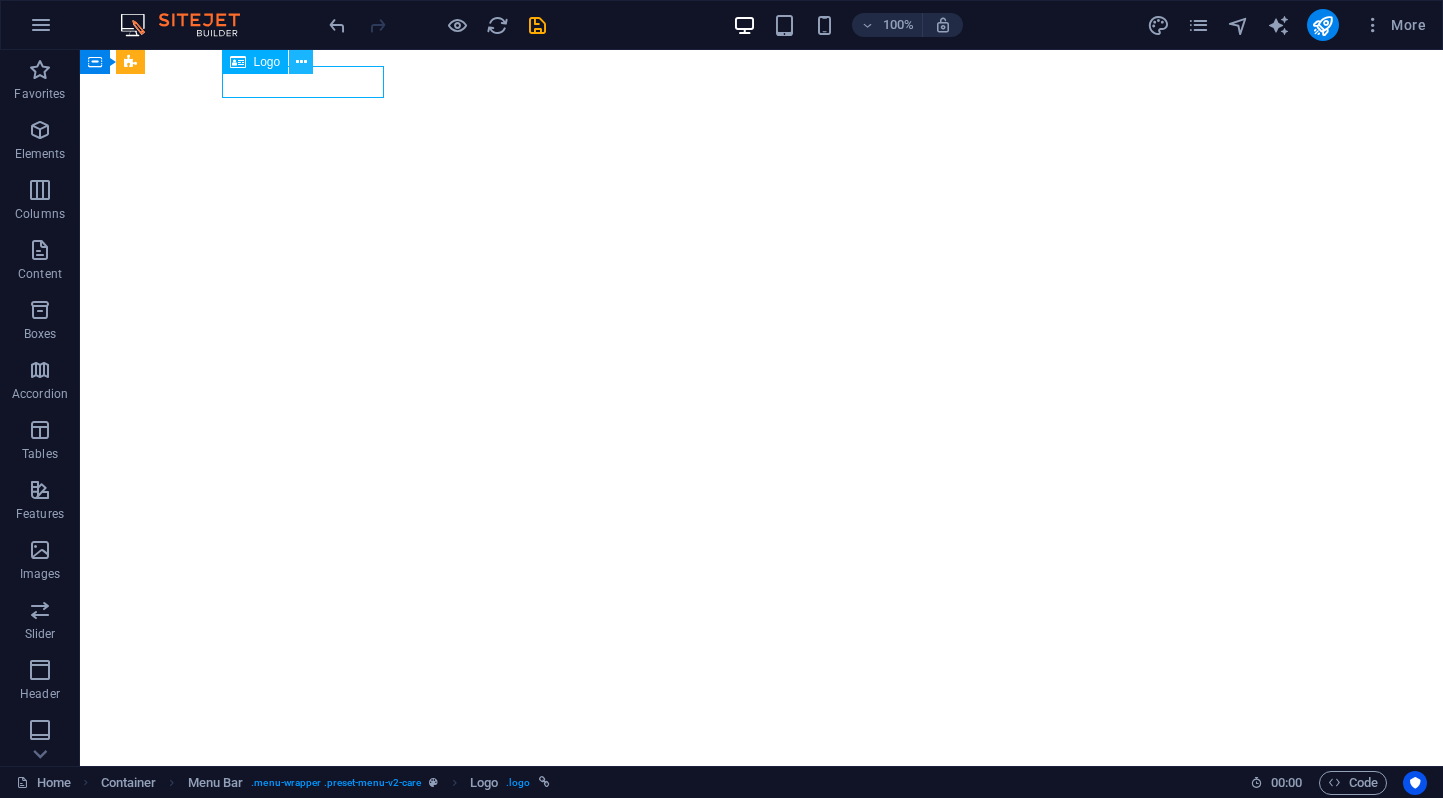 click at bounding box center (301, 62) 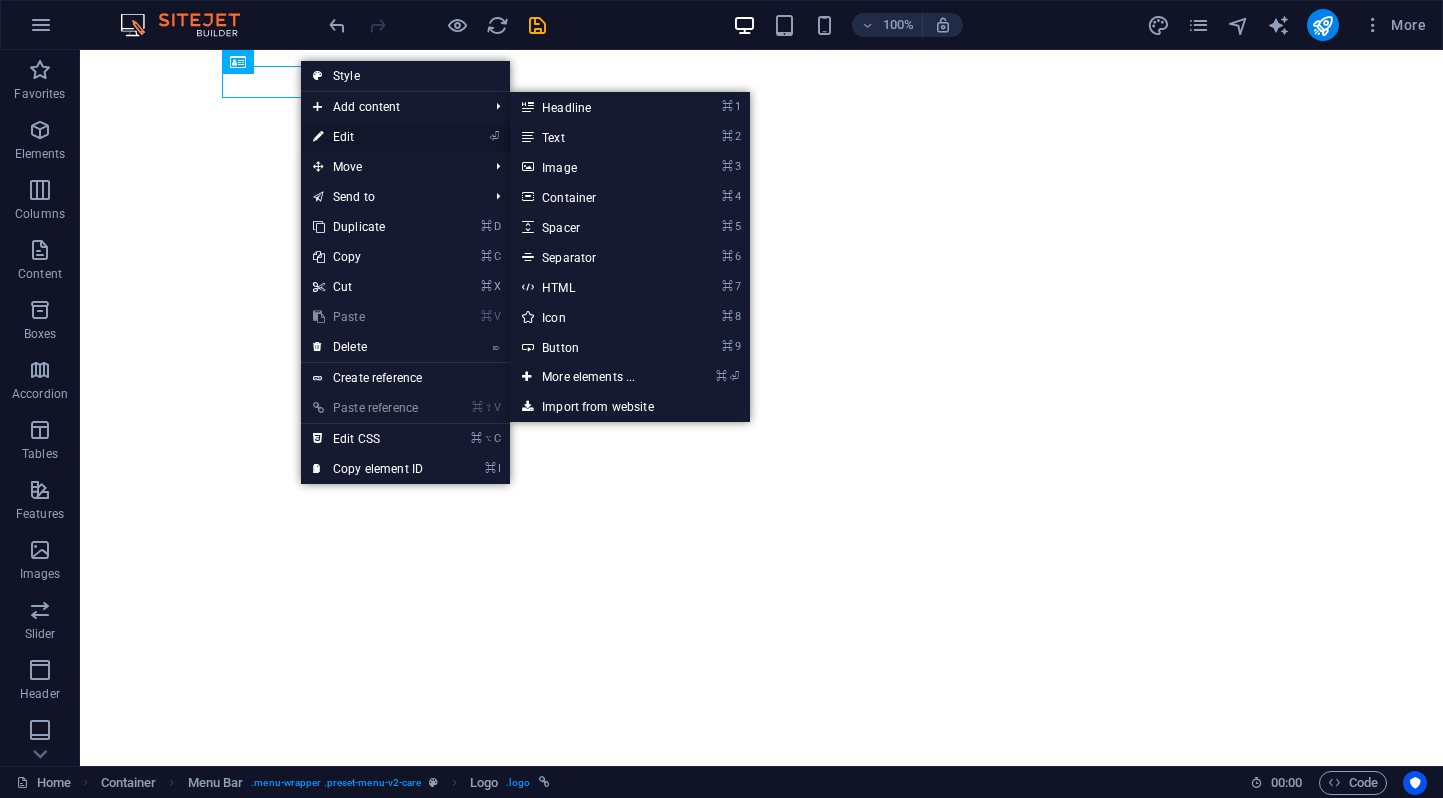 click on "⏎  Edit" at bounding box center [368, 137] 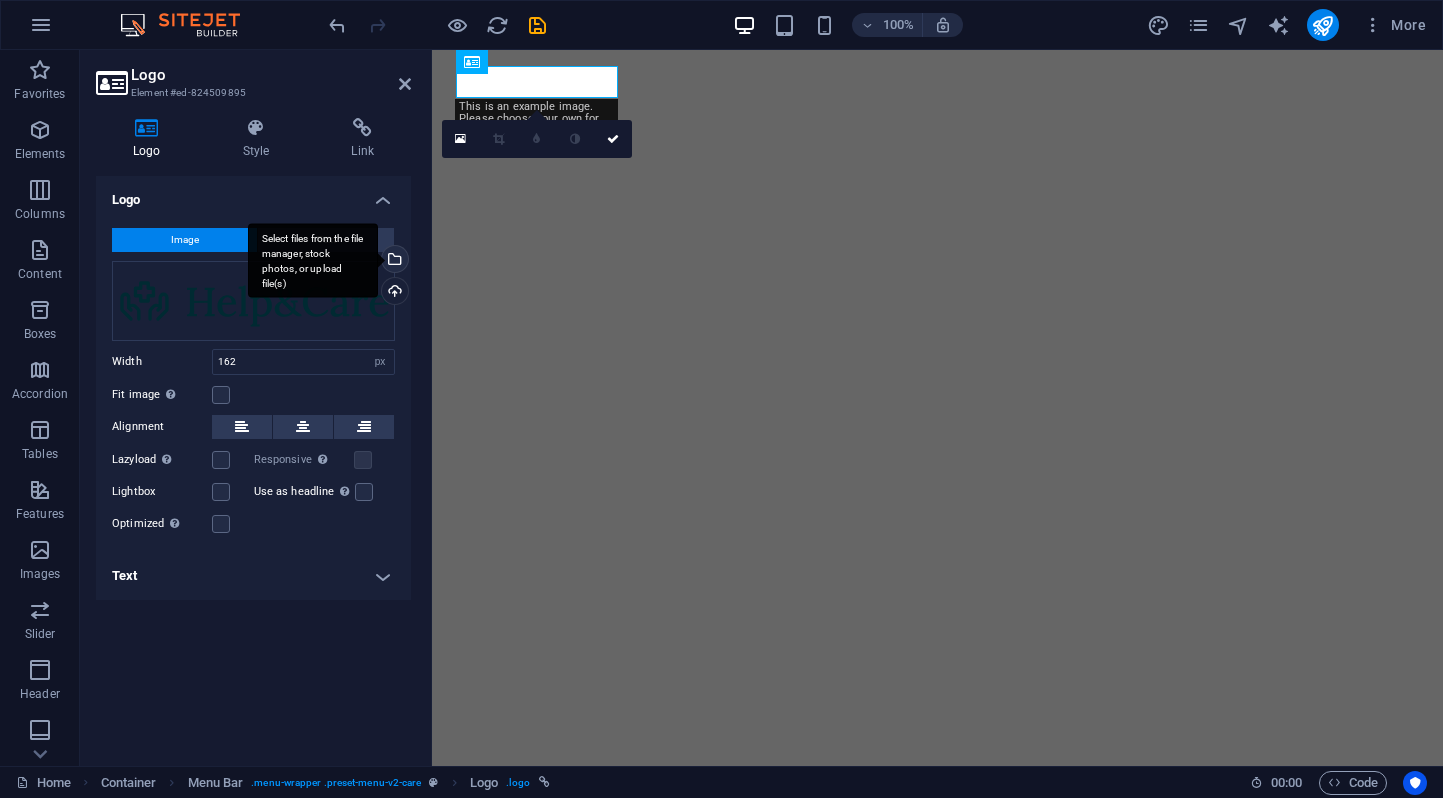 click on "Select files from the file manager, stock photos, or upload file(s)" at bounding box center (313, 260) 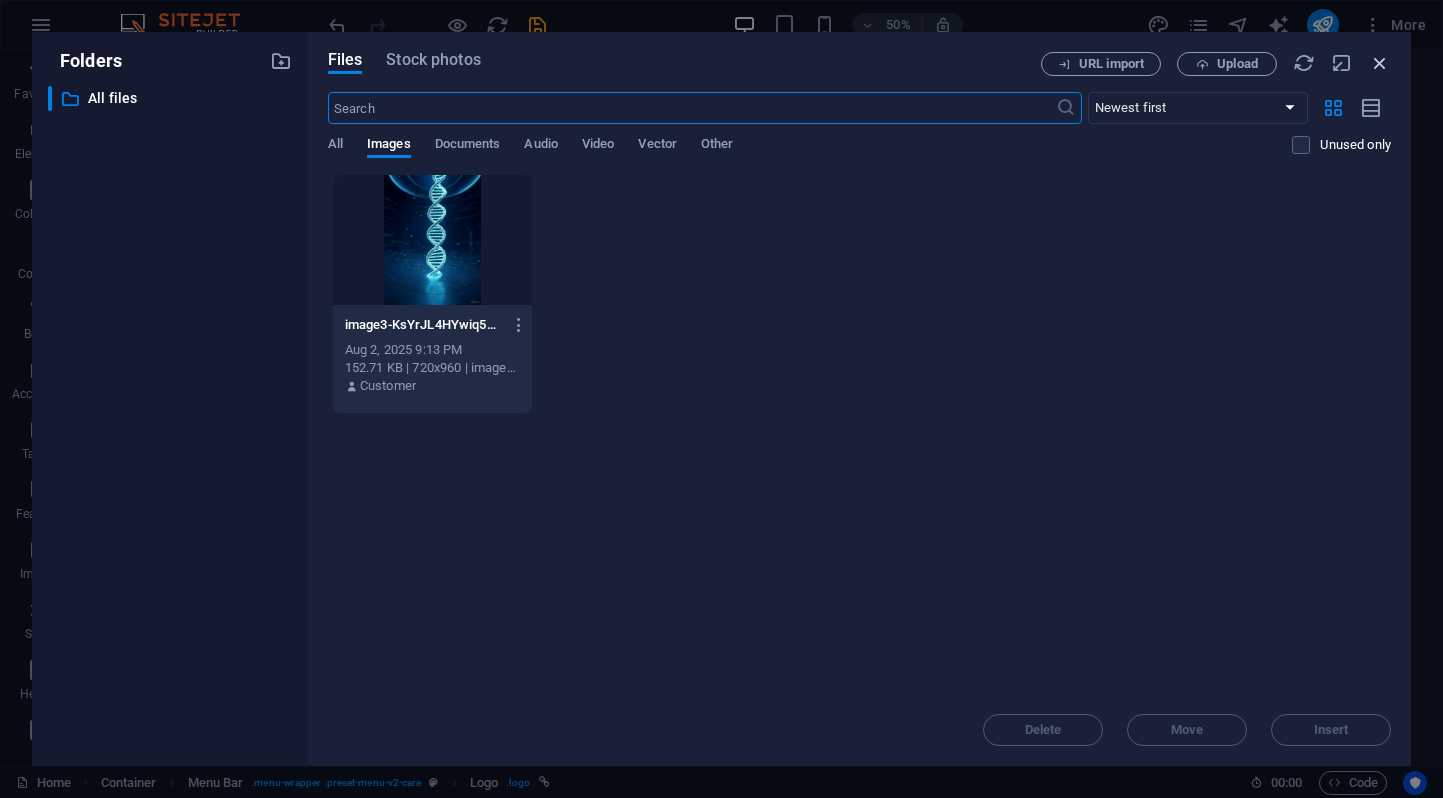 click at bounding box center [1380, 63] 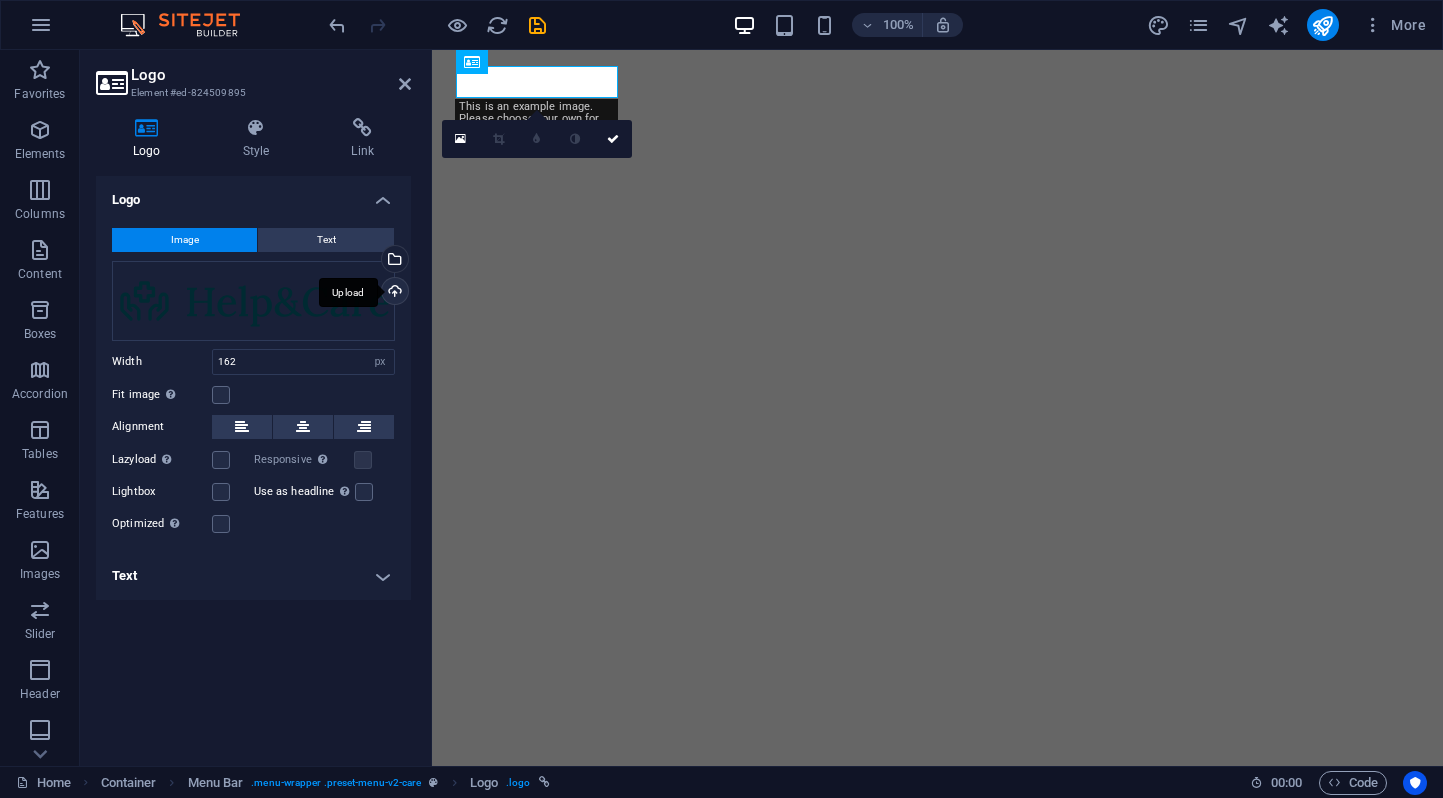 click on "Upload" at bounding box center [393, 293] 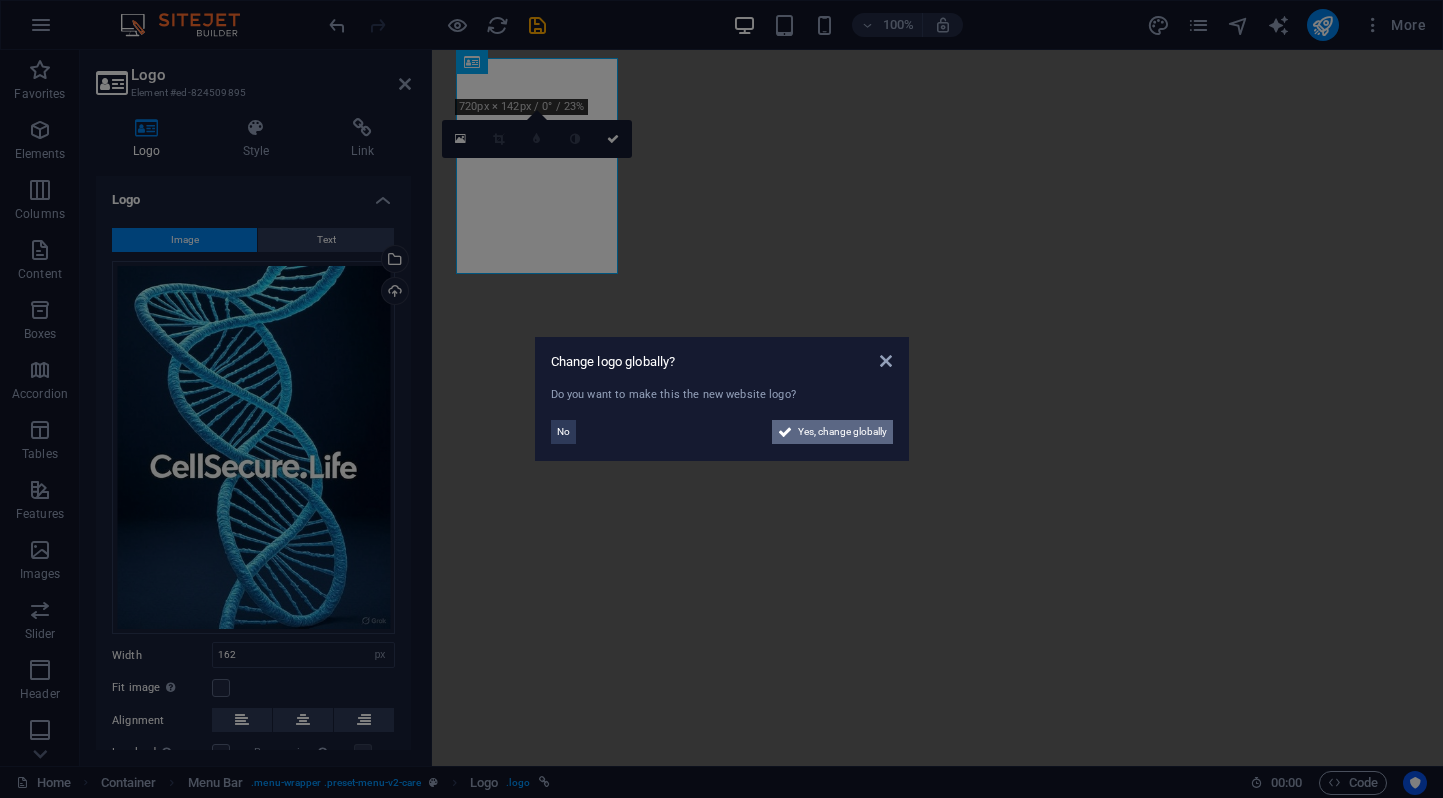 click at bounding box center (785, 432) 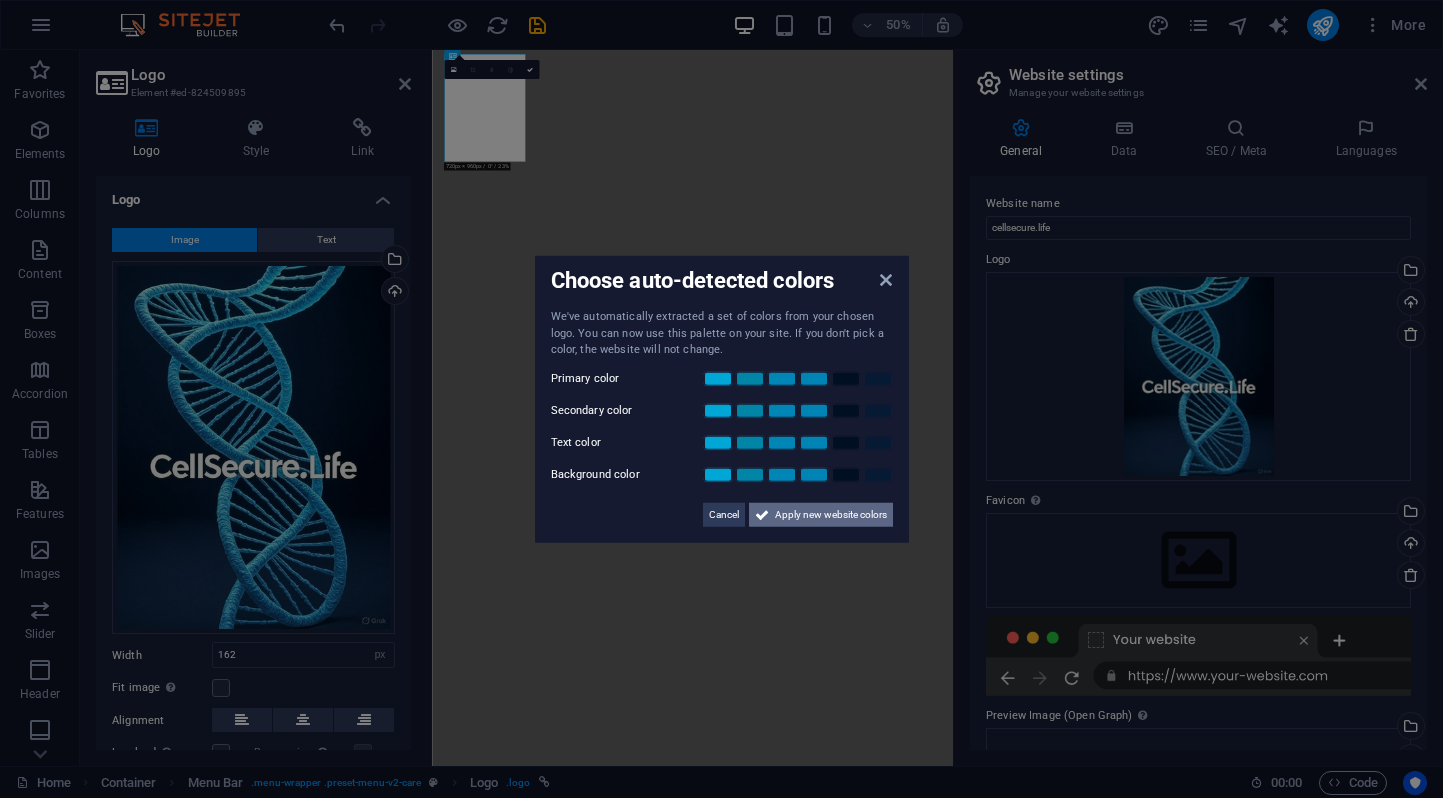 click on "Apply new website colors" at bounding box center [831, 514] 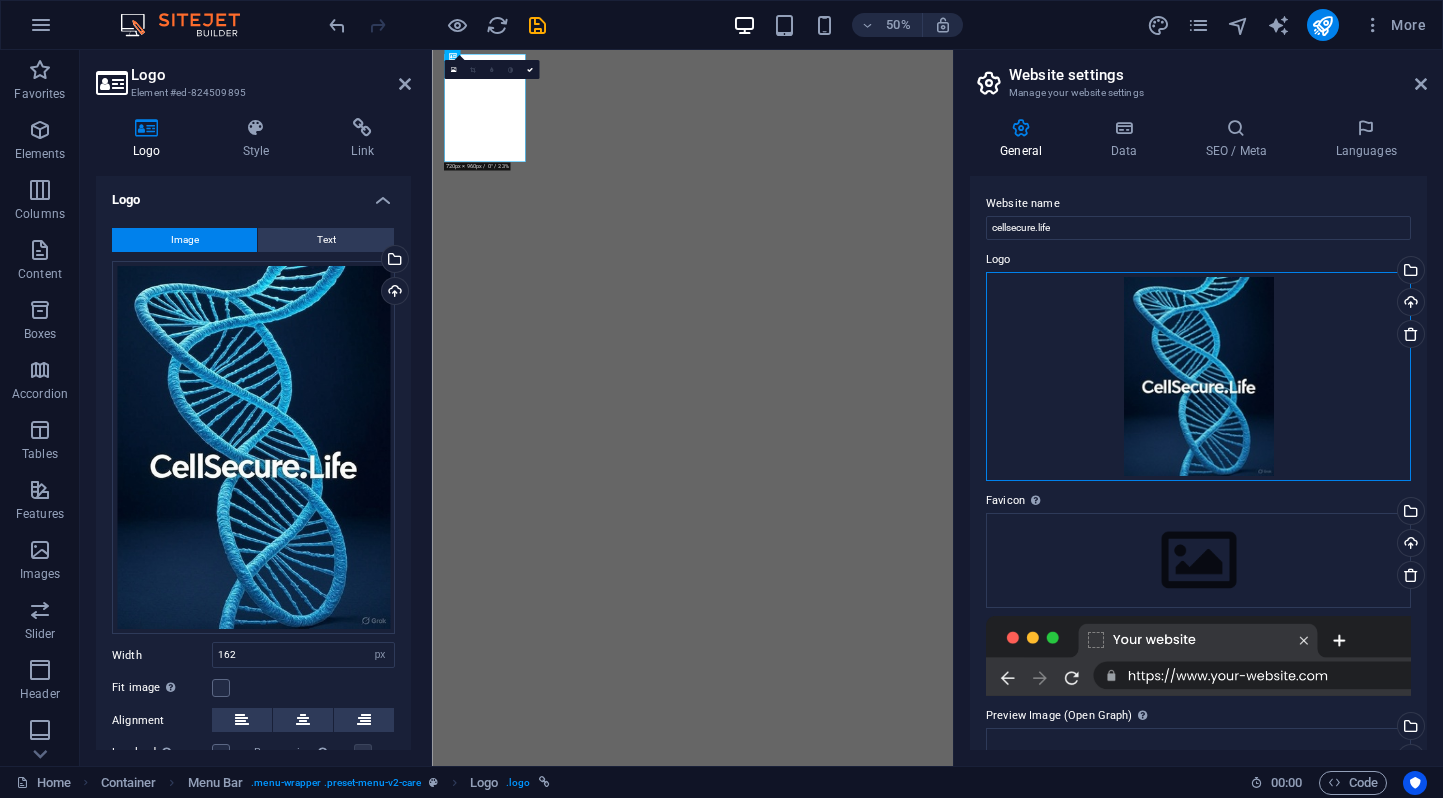 click on "Drag files here, click to choose files or select files from Files or our free stock photos & videos" at bounding box center (1198, 377) 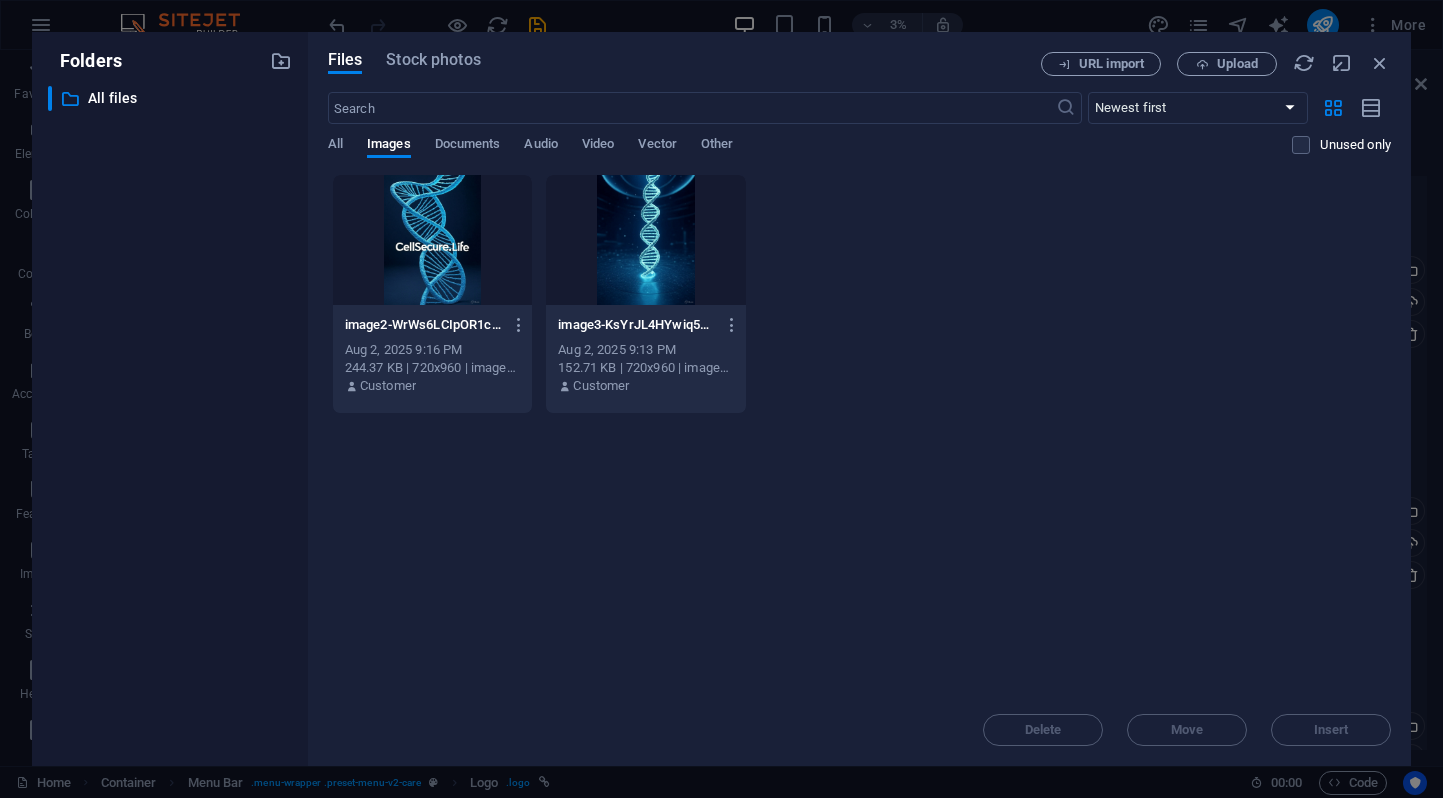 click at bounding box center [432, 240] 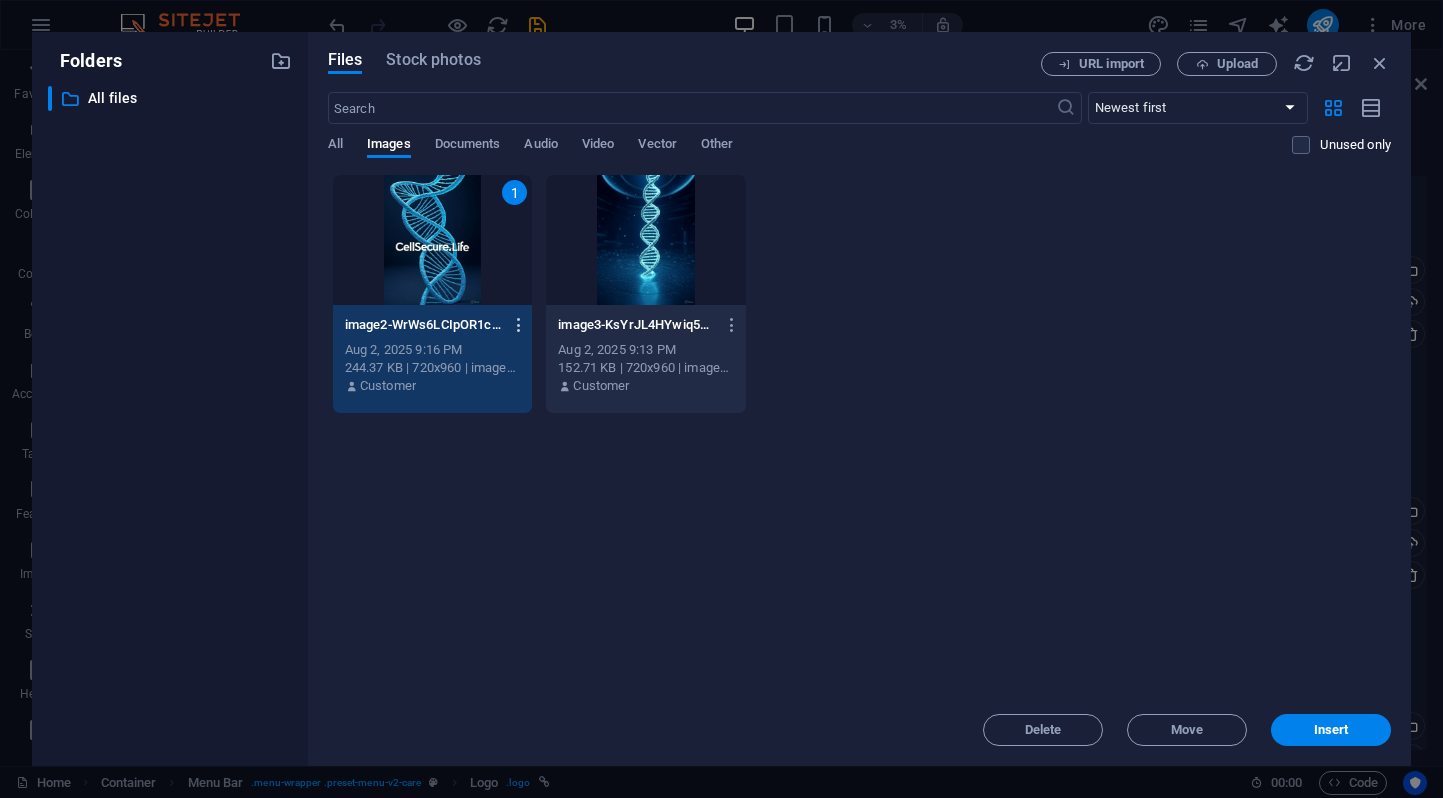 click at bounding box center [519, 325] 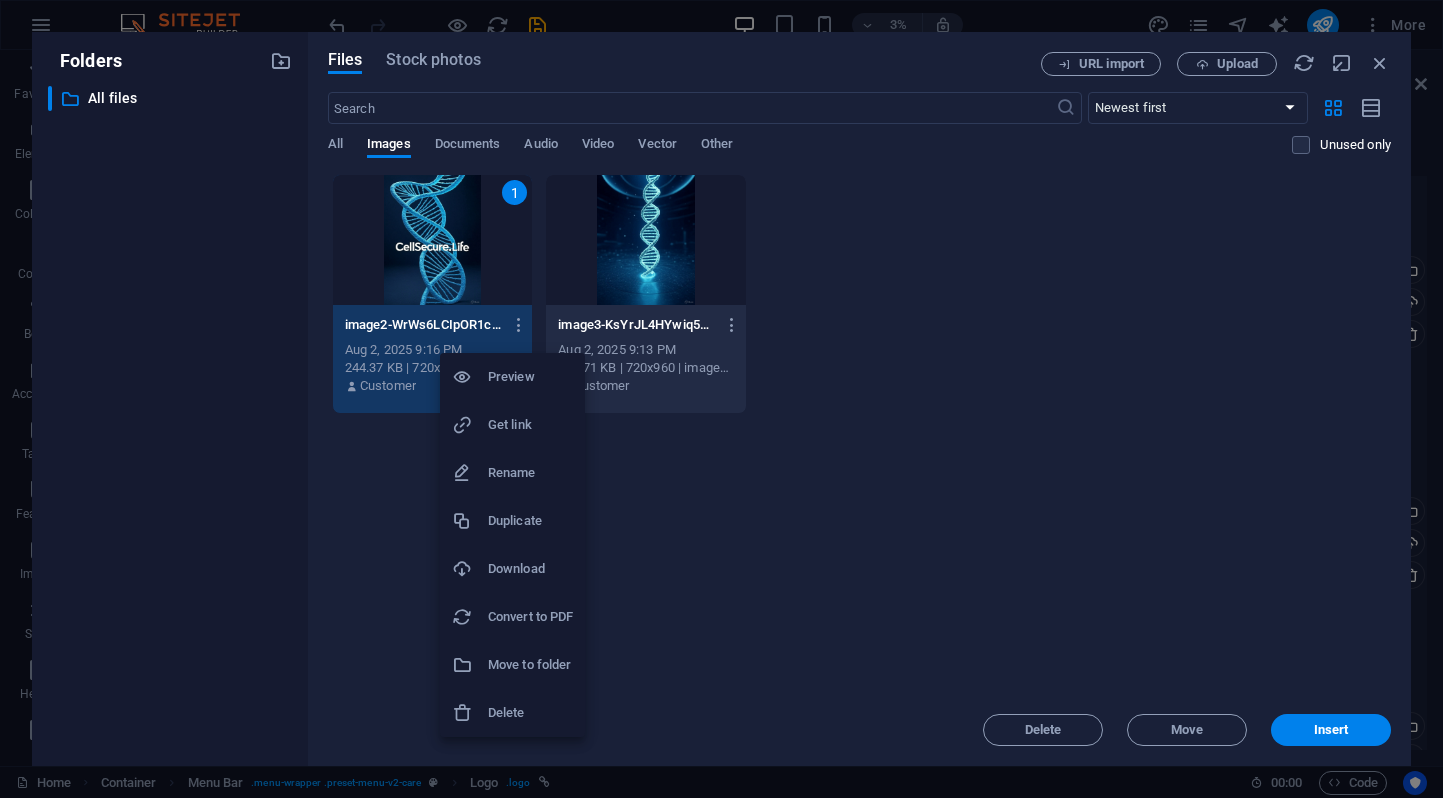 click at bounding box center [721, 399] 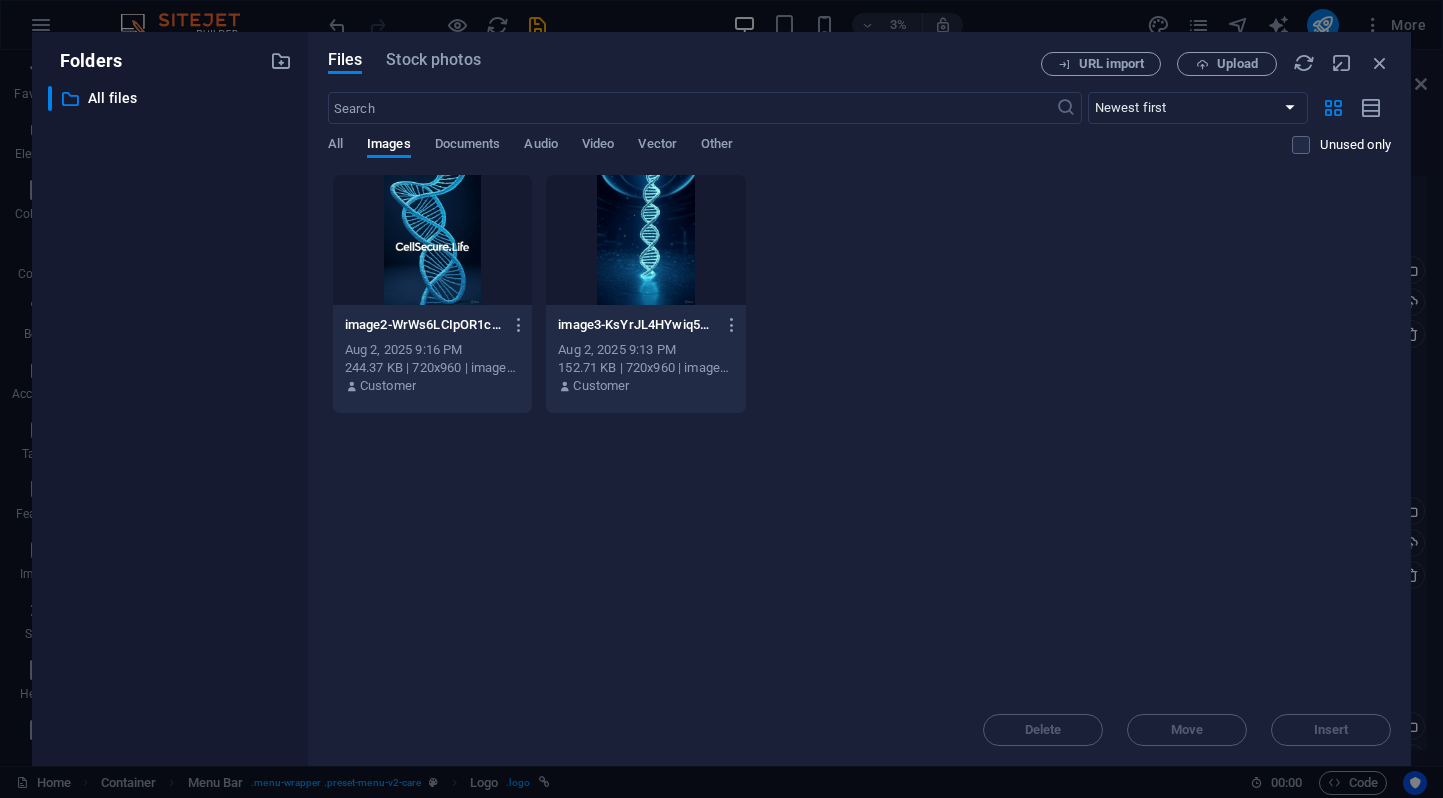 click at bounding box center (432, 240) 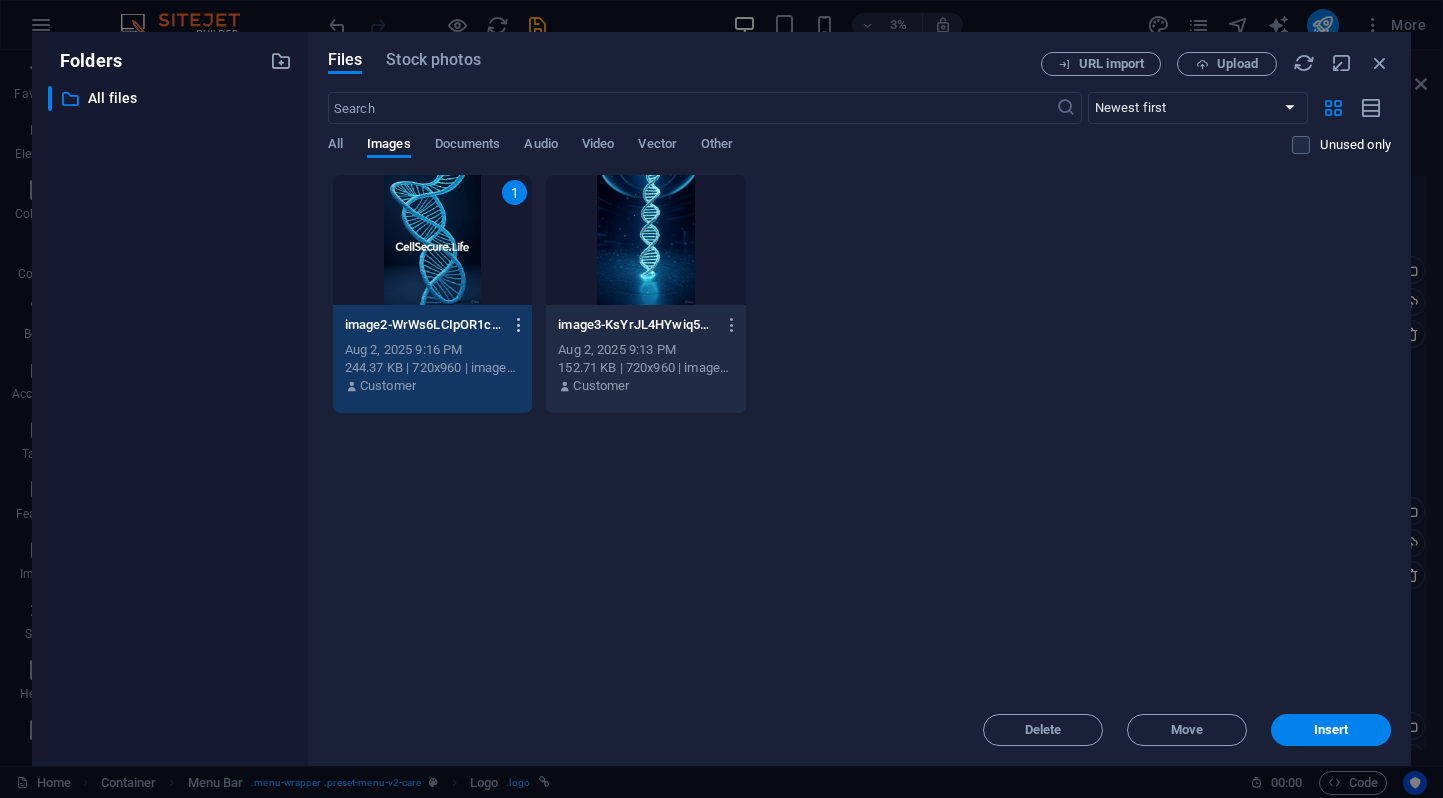 click at bounding box center [519, 325] 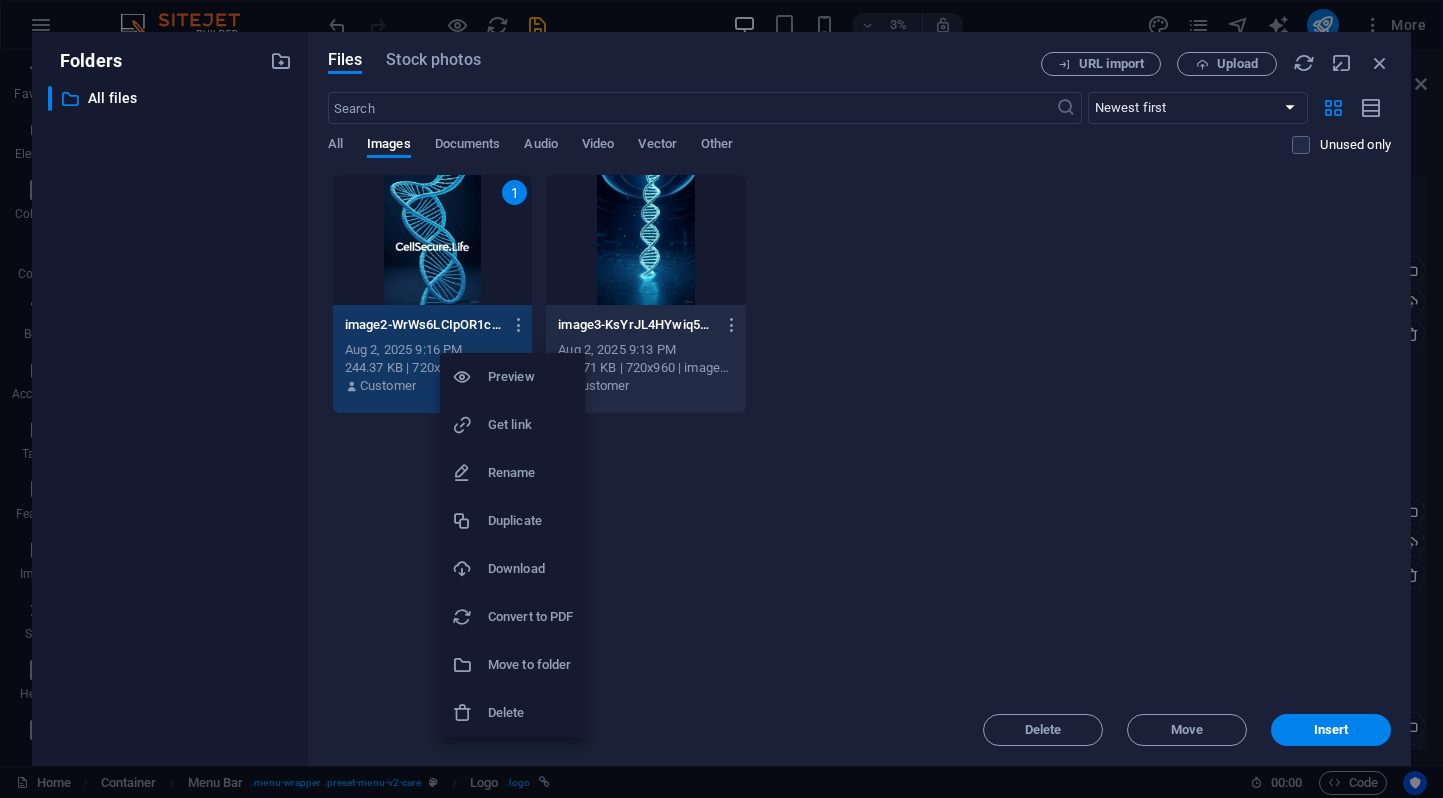 click on "Preview" at bounding box center (530, 377) 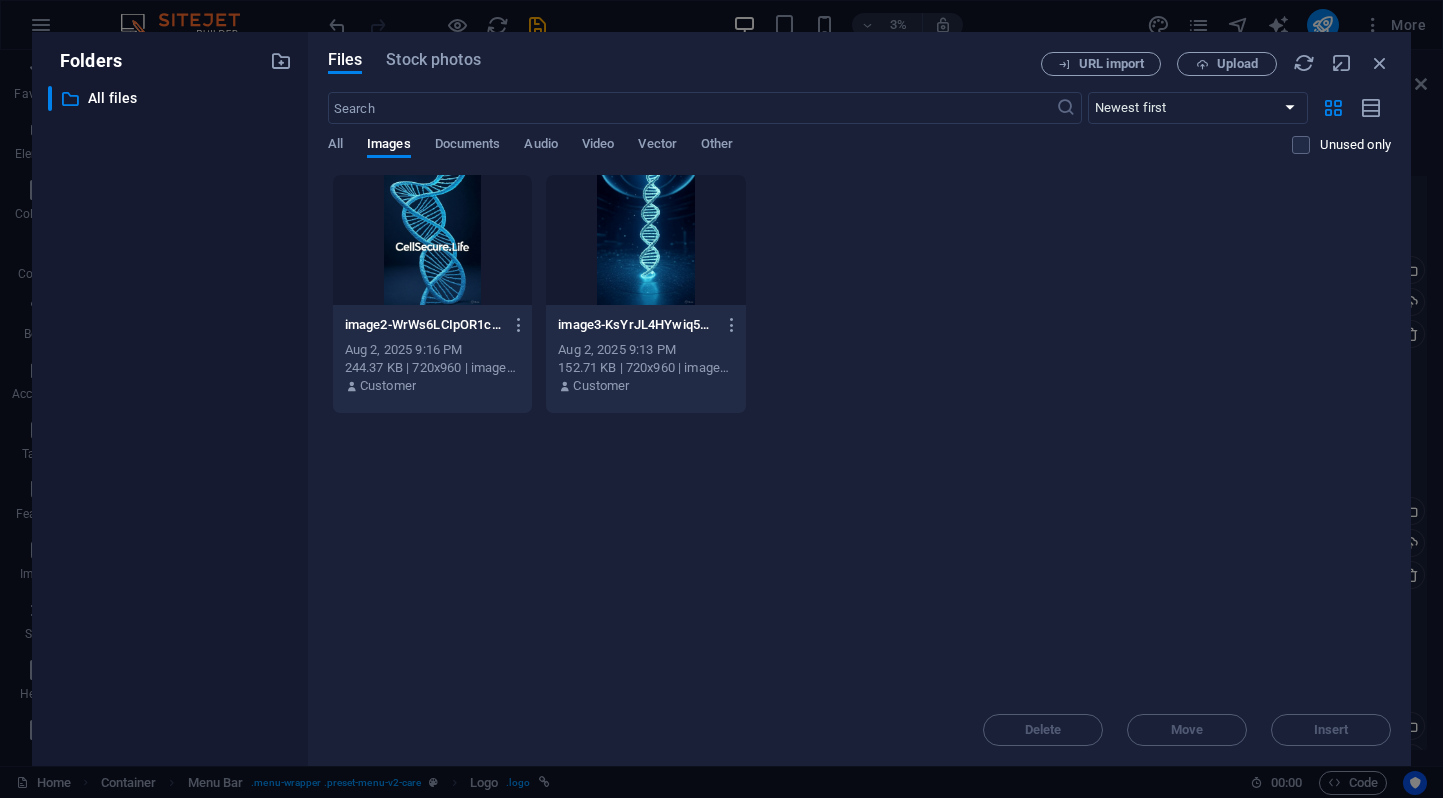 click at bounding box center (432, 240) 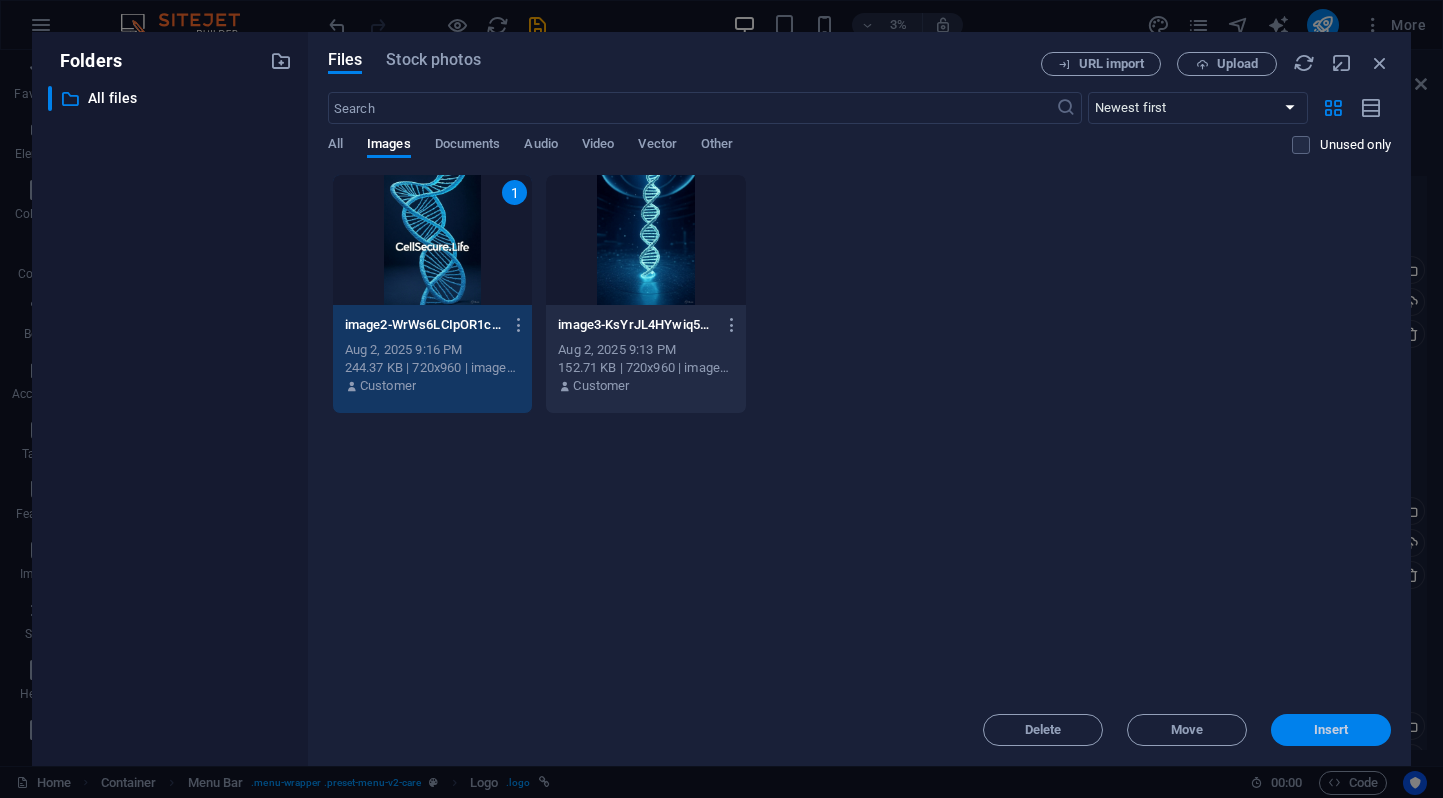 click on "Insert" at bounding box center [1331, 730] 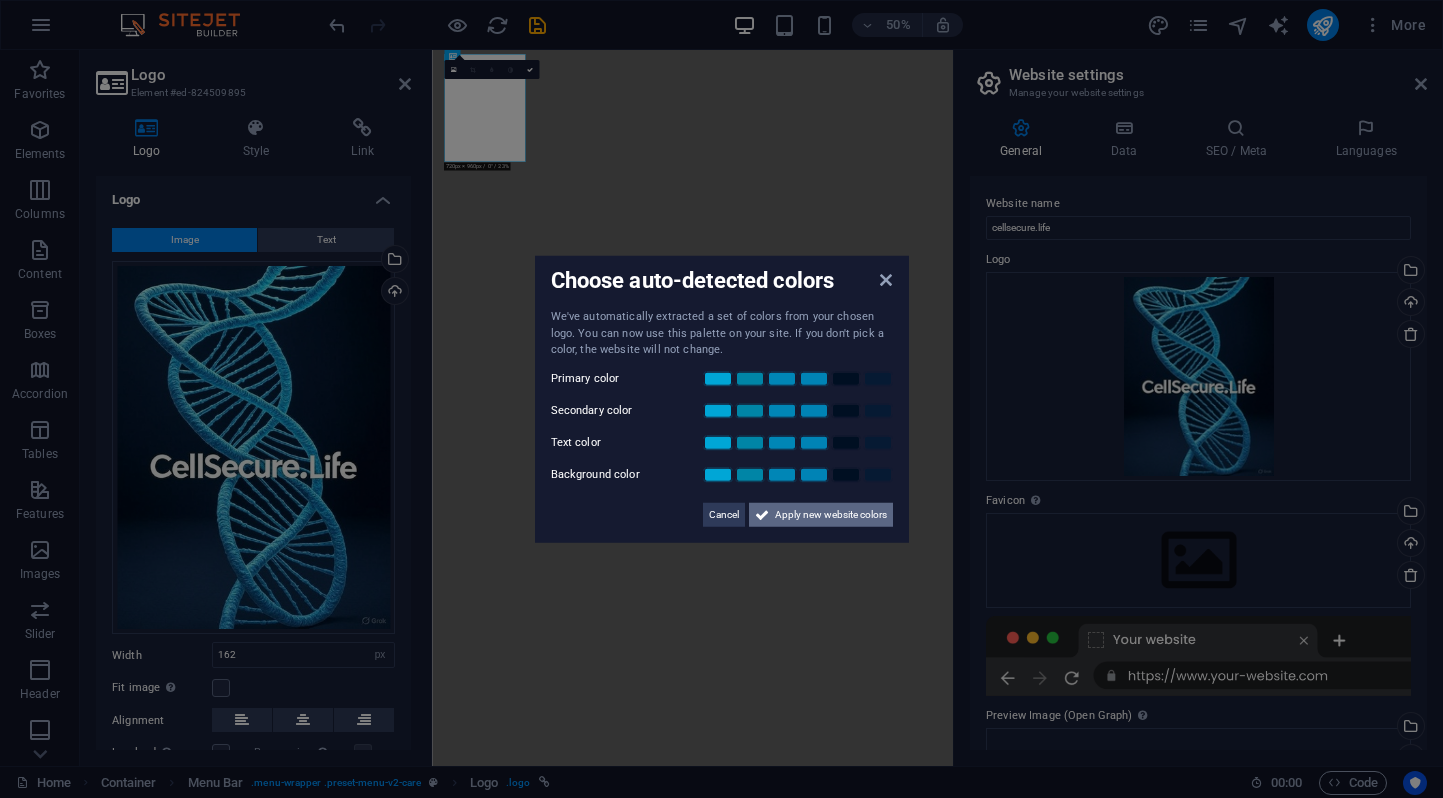 click on "Apply new website colors" at bounding box center (831, 514) 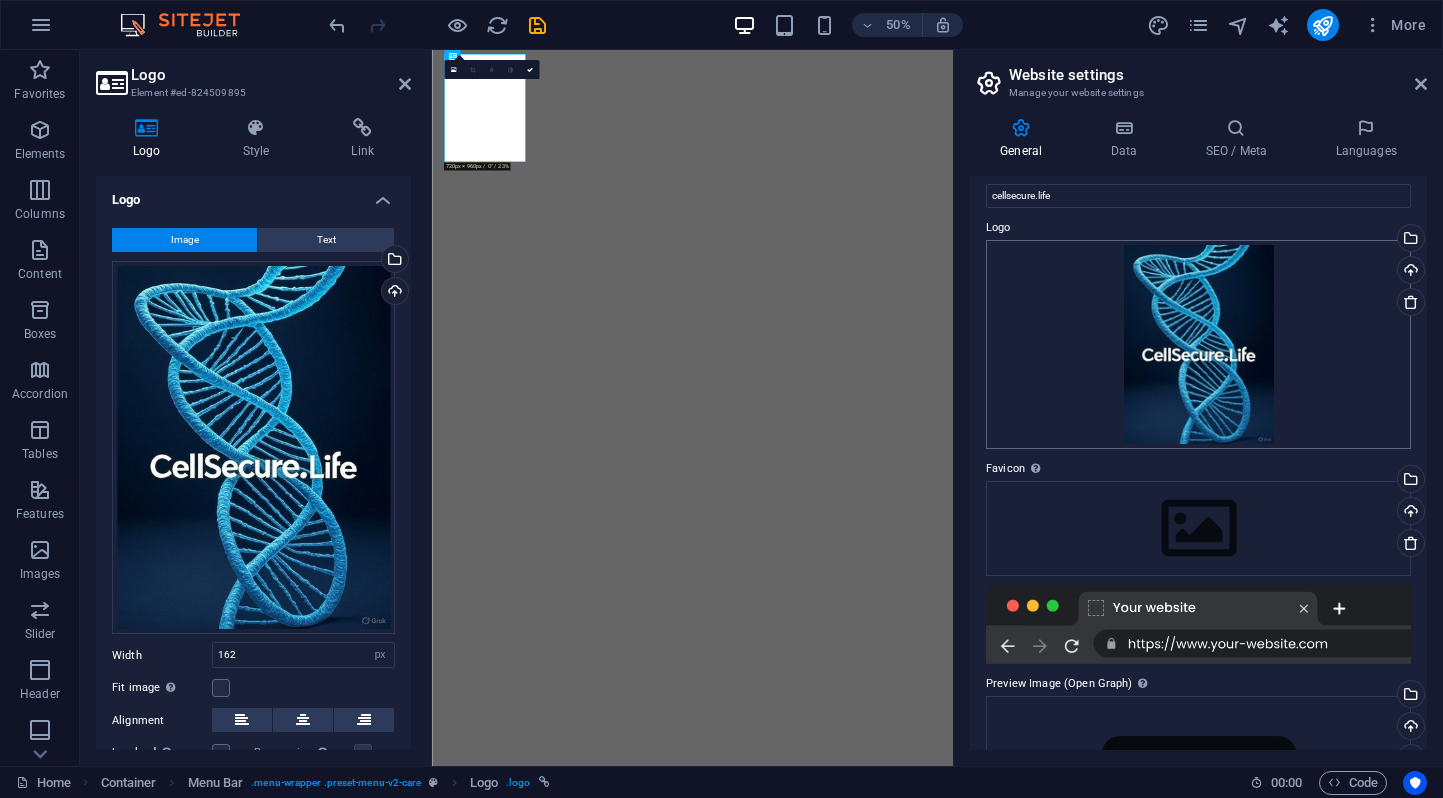 scroll, scrollTop: 0, scrollLeft: 0, axis: both 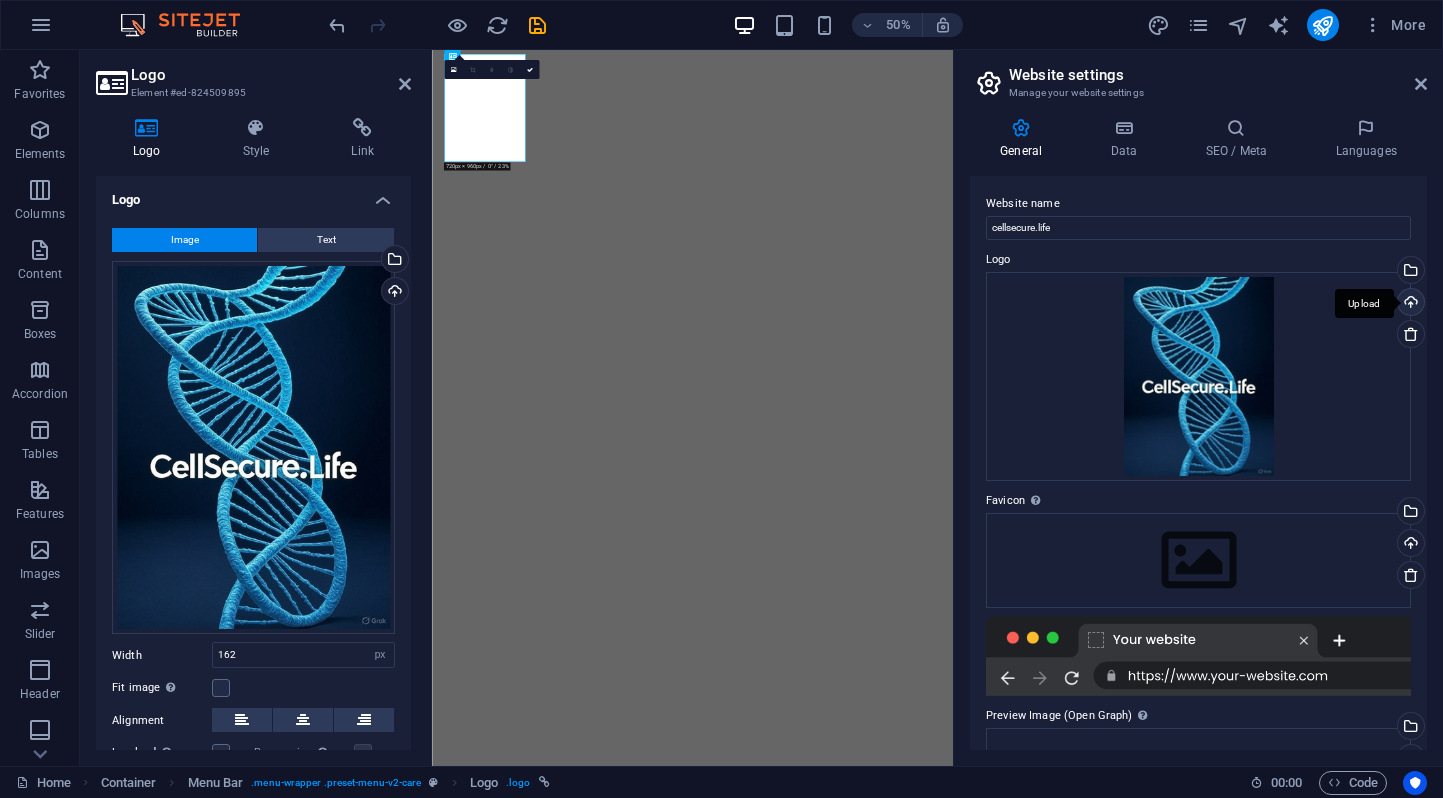 click on "Upload" at bounding box center [1409, 304] 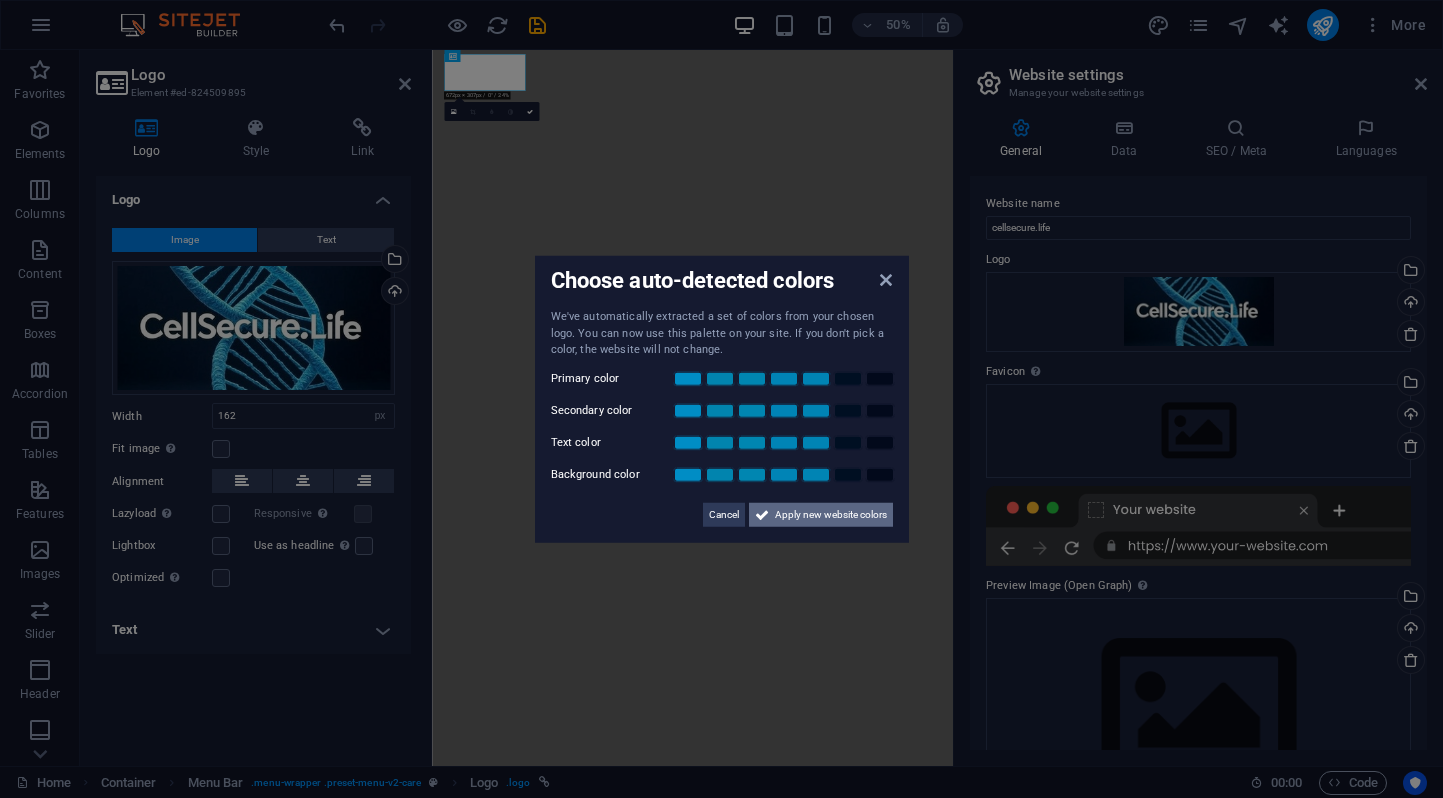 click on "Apply new website colors" at bounding box center [831, 514] 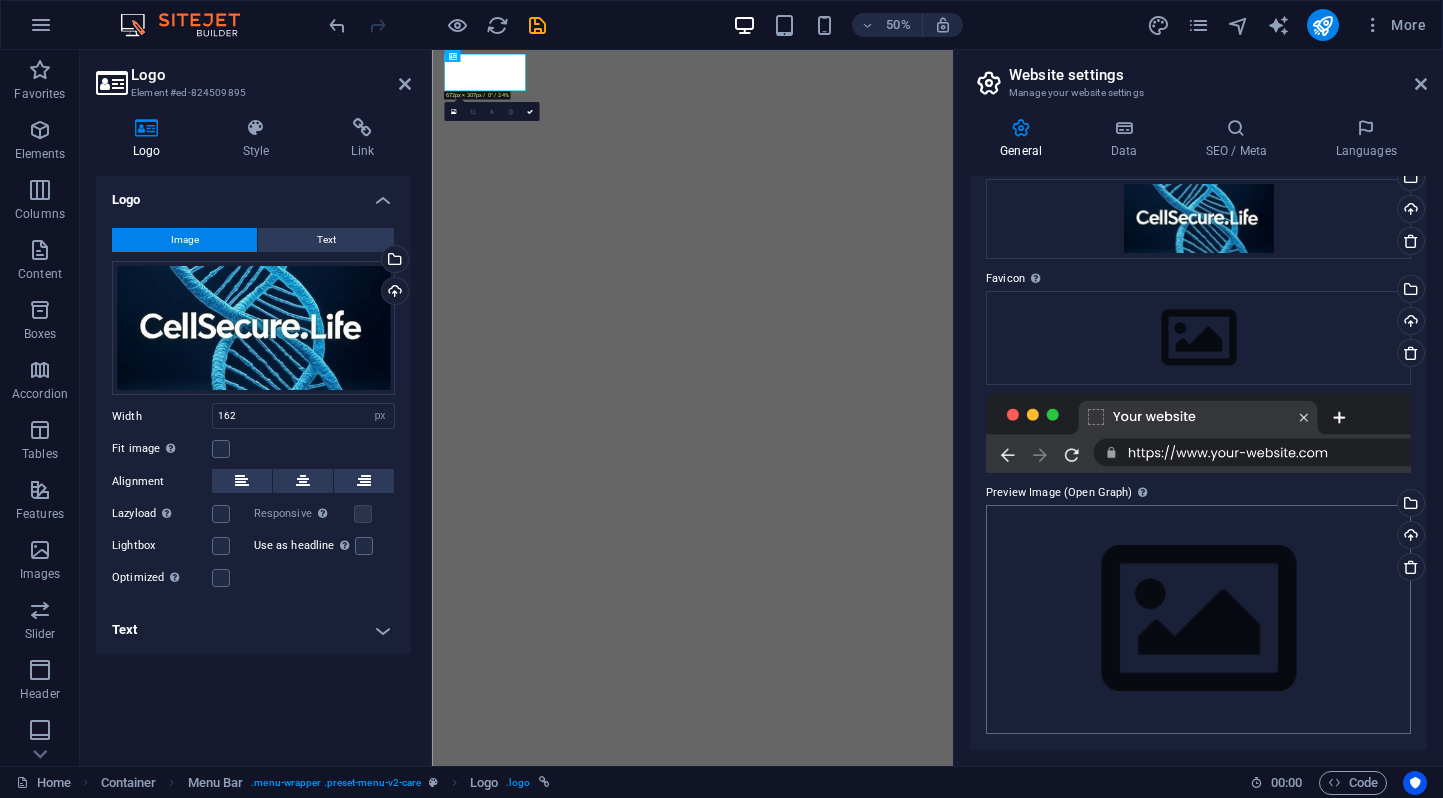 scroll, scrollTop: 0, scrollLeft: 0, axis: both 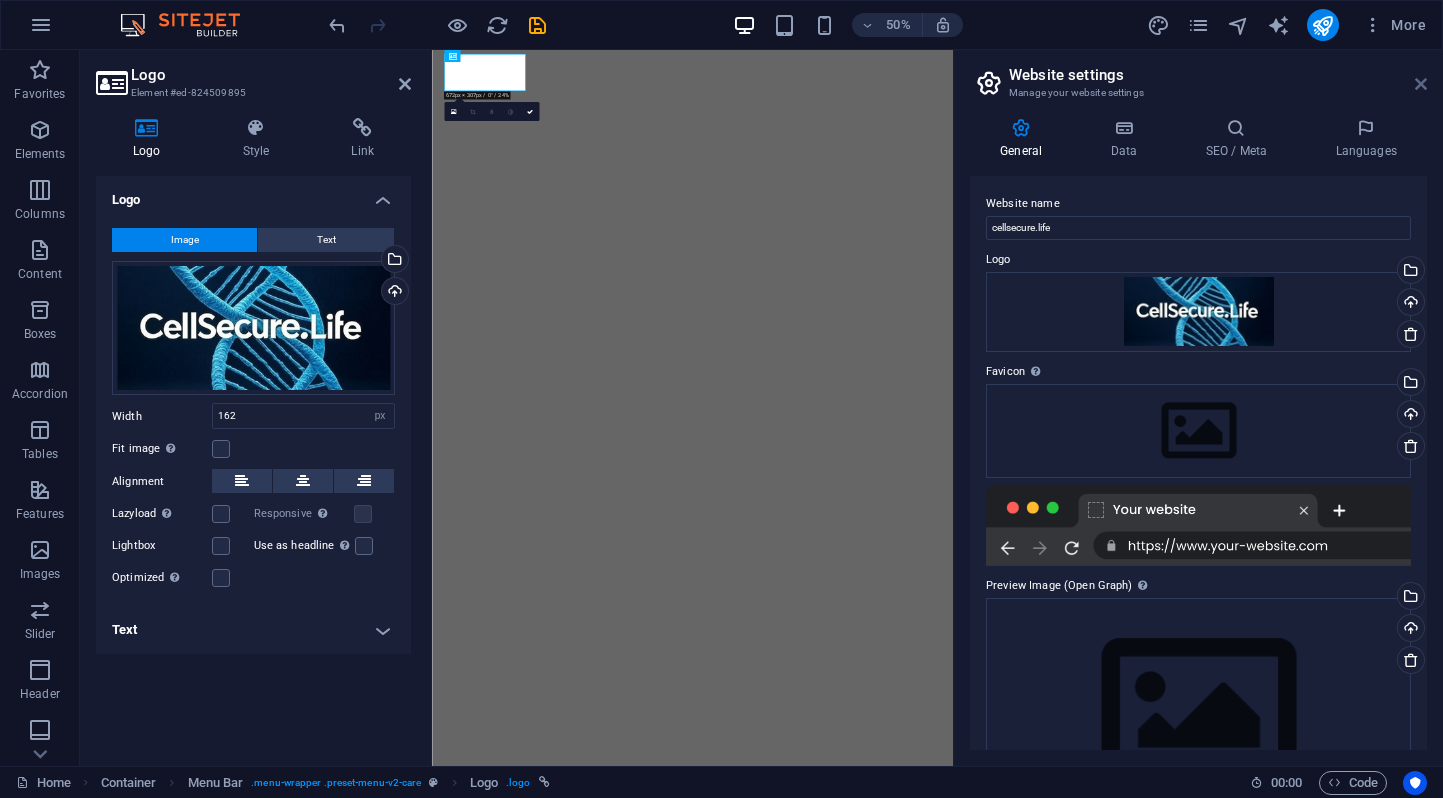 click at bounding box center [1421, 84] 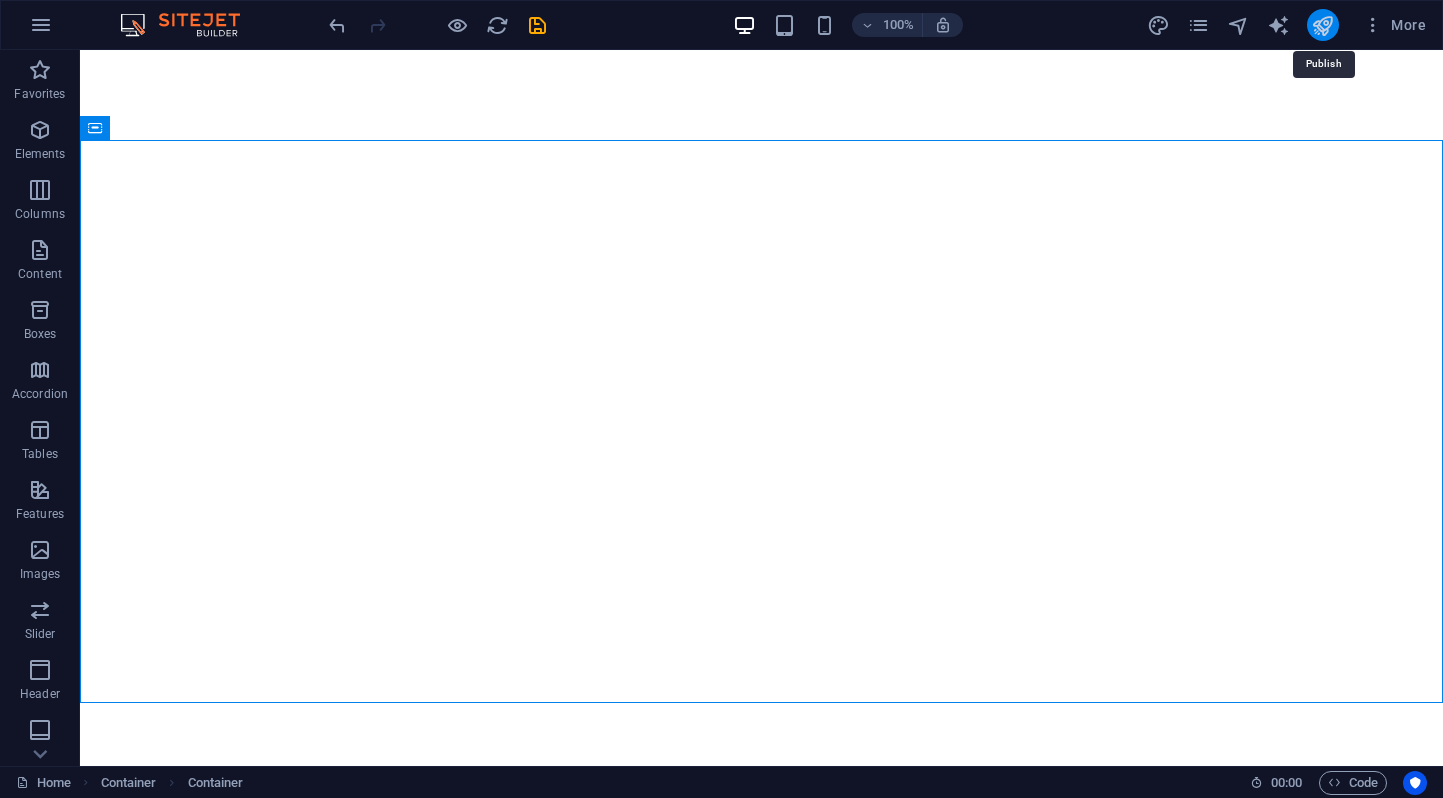 click at bounding box center [1322, 25] 